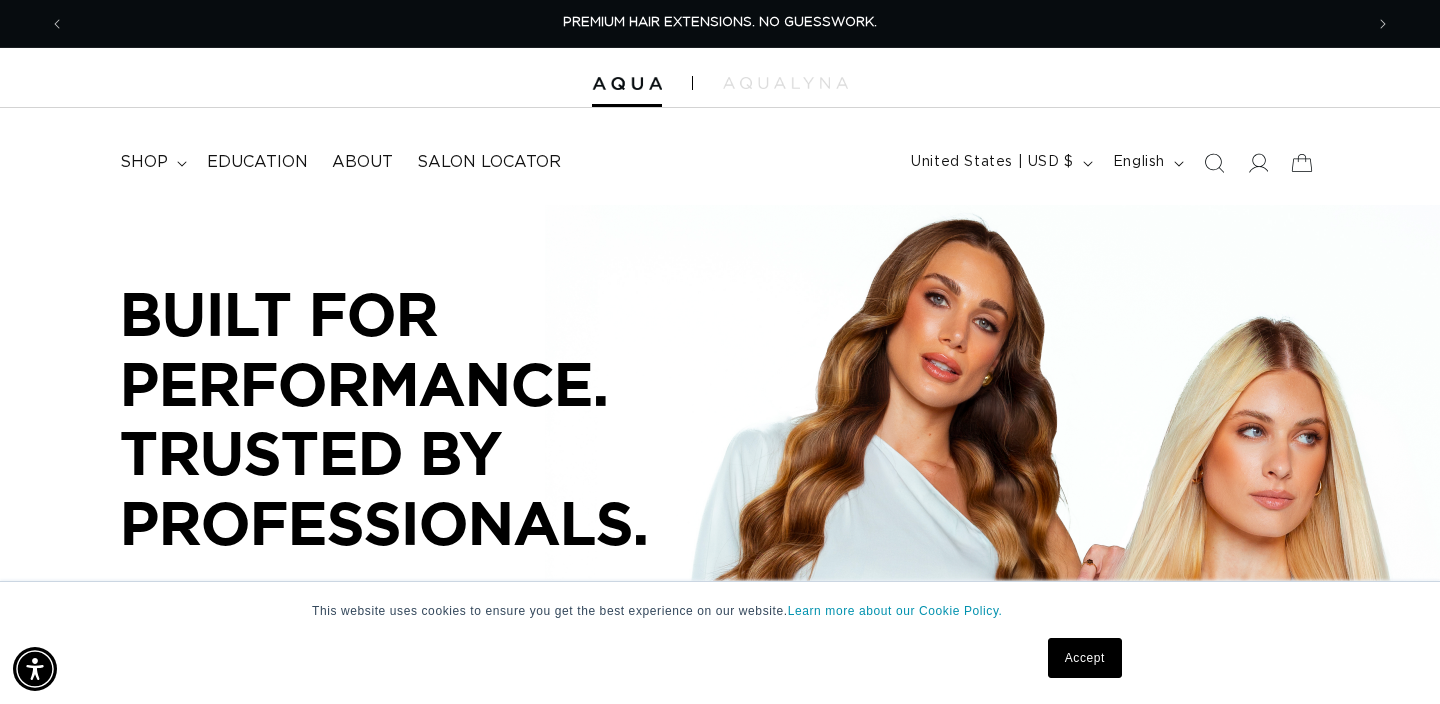 scroll, scrollTop: 0, scrollLeft: 0, axis: both 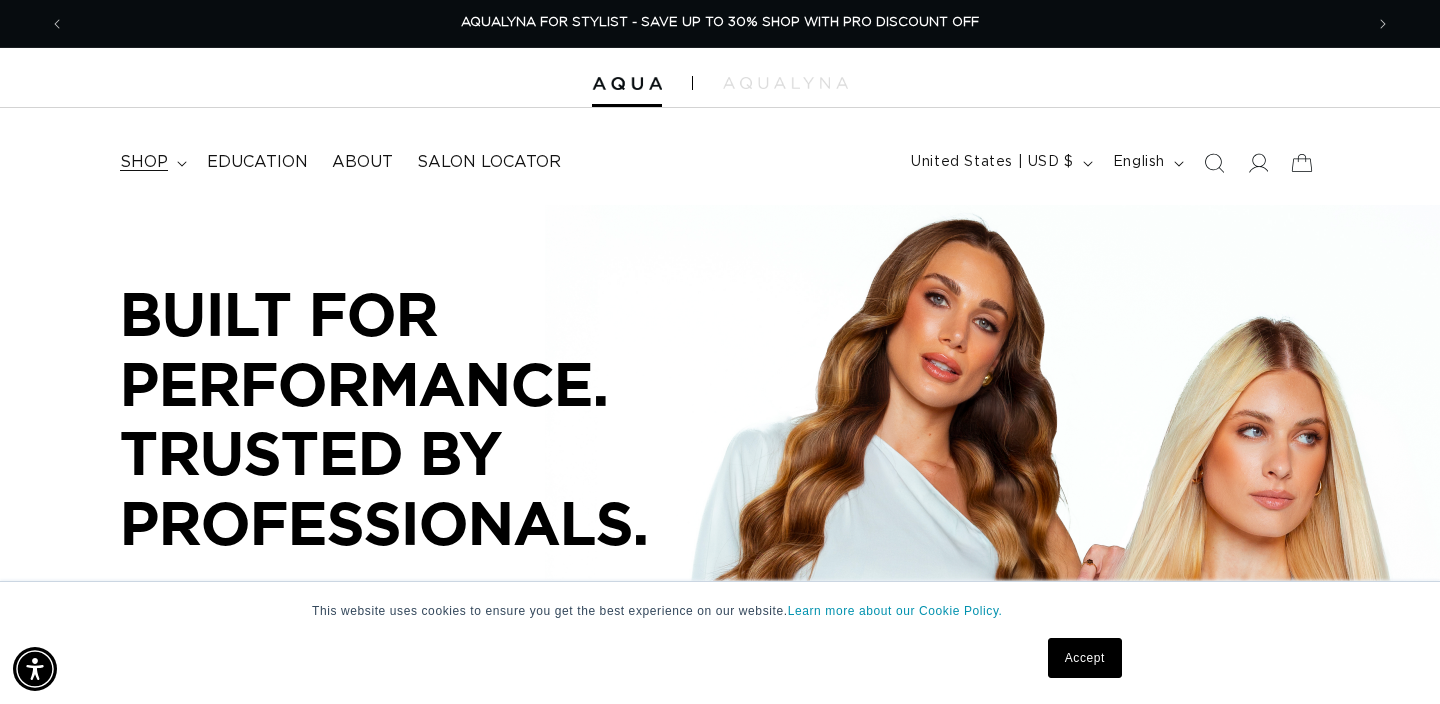 click on "shop" at bounding box center (144, 162) 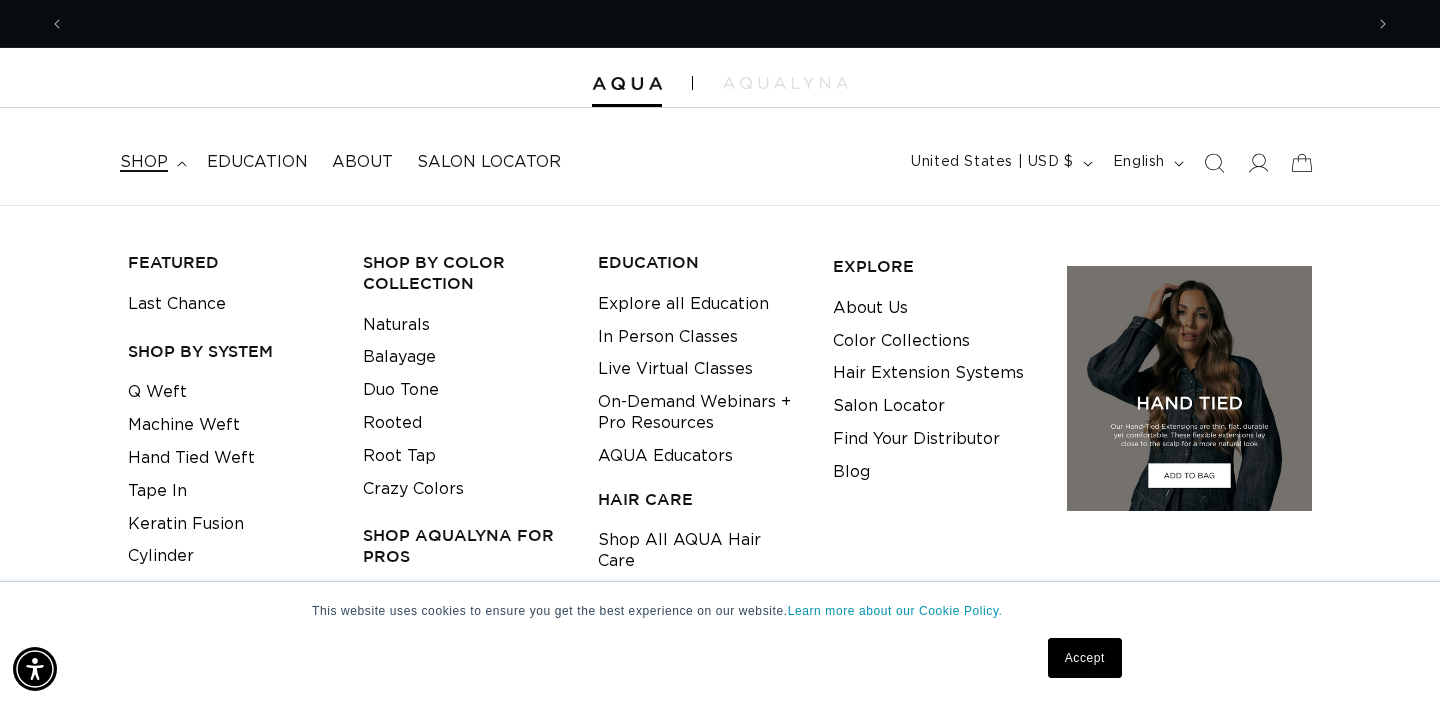 scroll, scrollTop: 0, scrollLeft: 1298, axis: horizontal 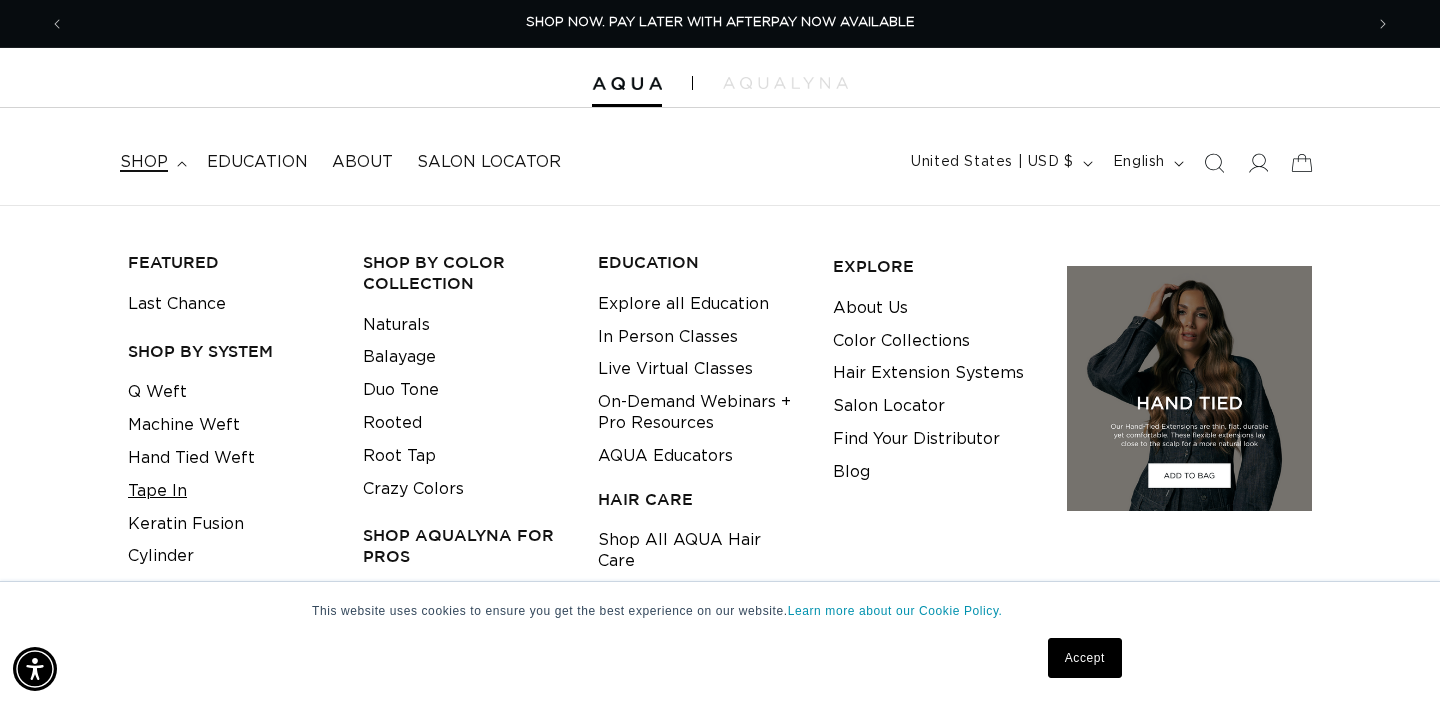 click on "Tape In" at bounding box center (157, 491) 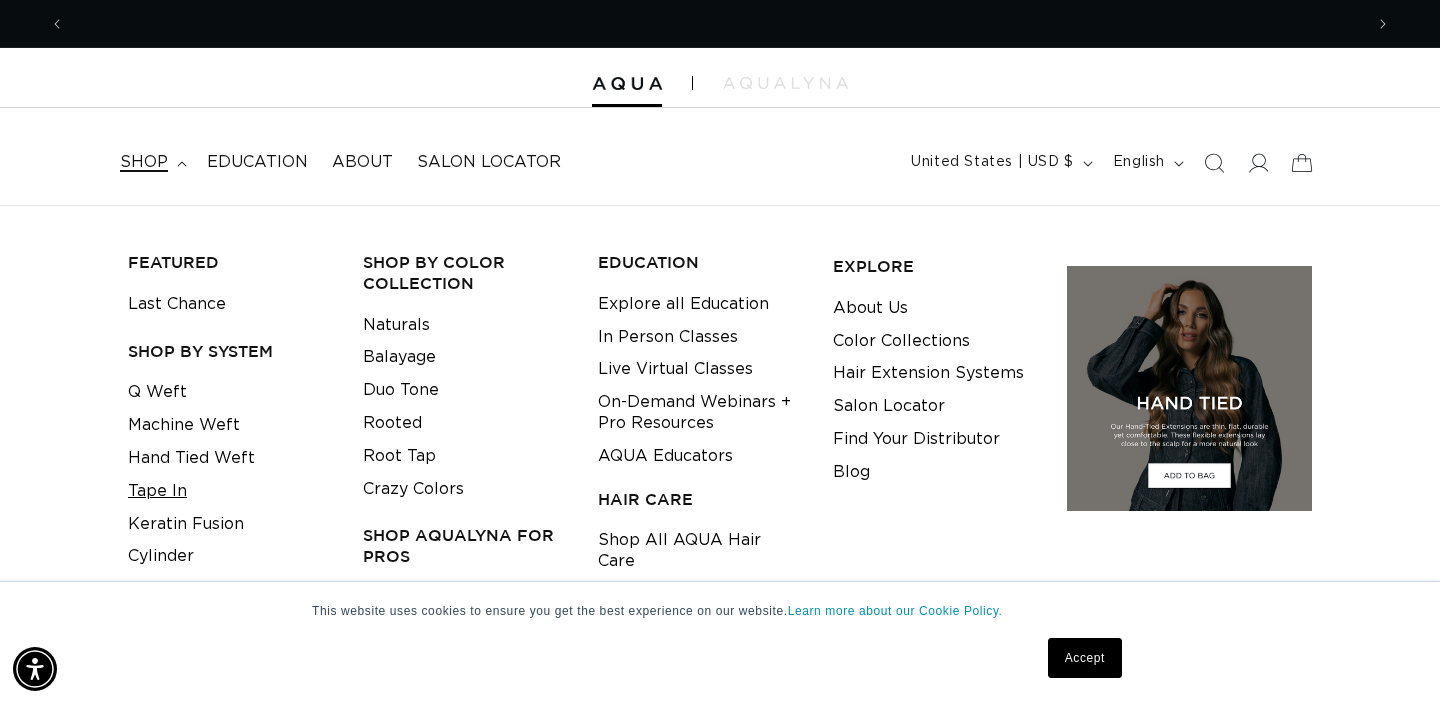 scroll, scrollTop: 0, scrollLeft: 2596, axis: horizontal 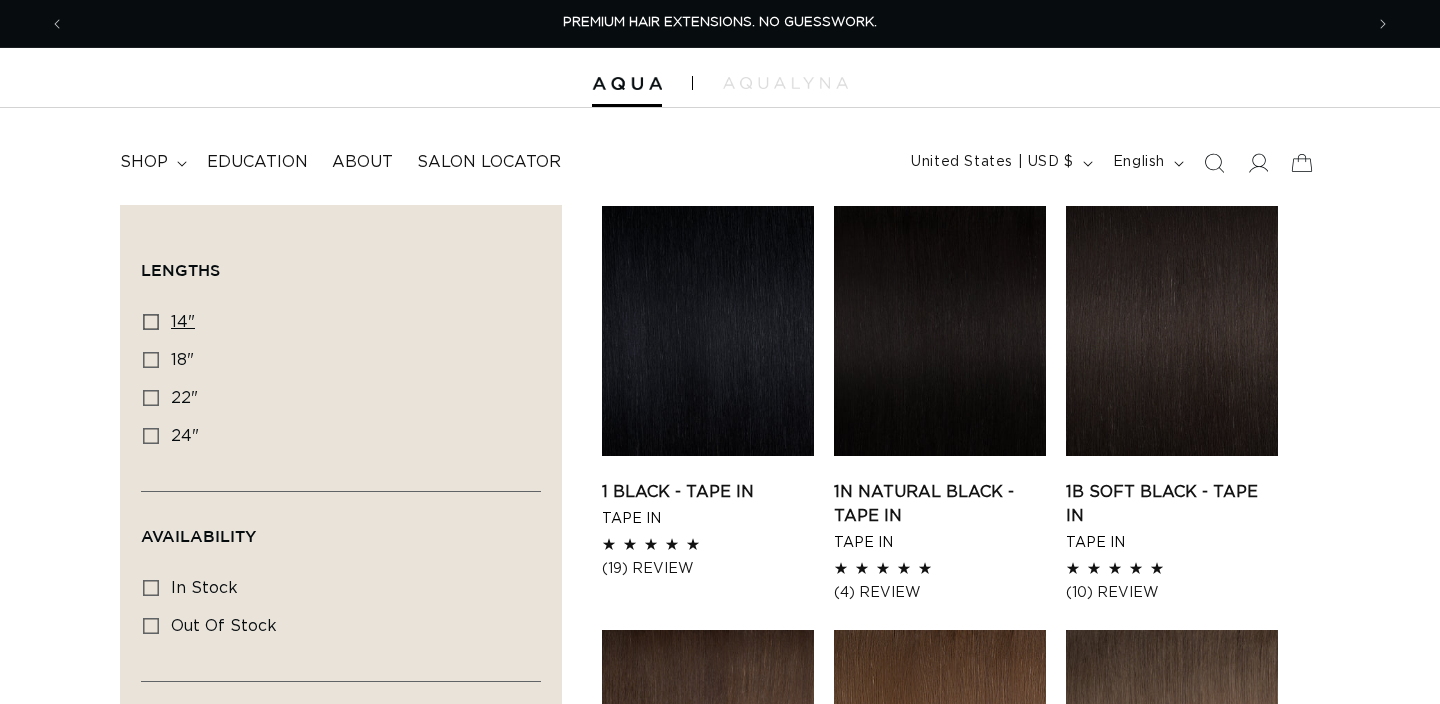 click 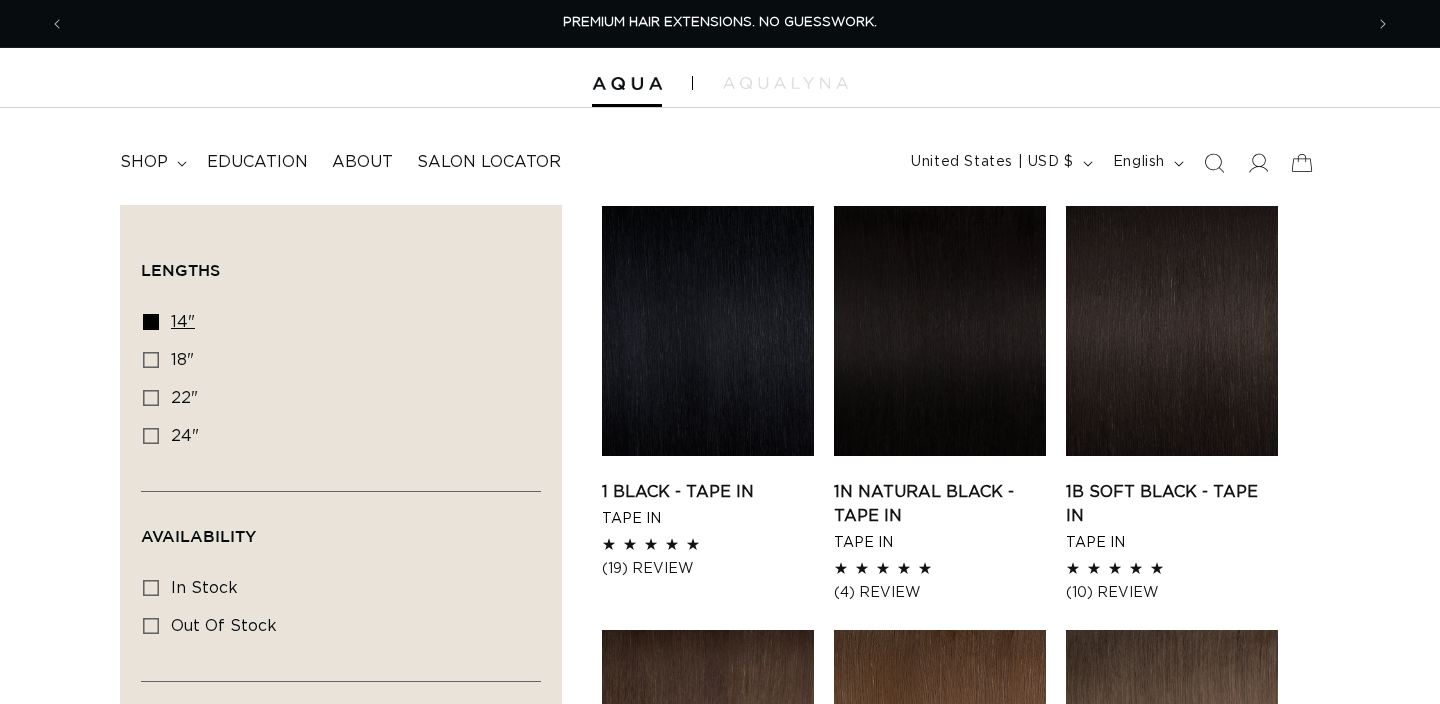 scroll, scrollTop: 0, scrollLeft: 0, axis: both 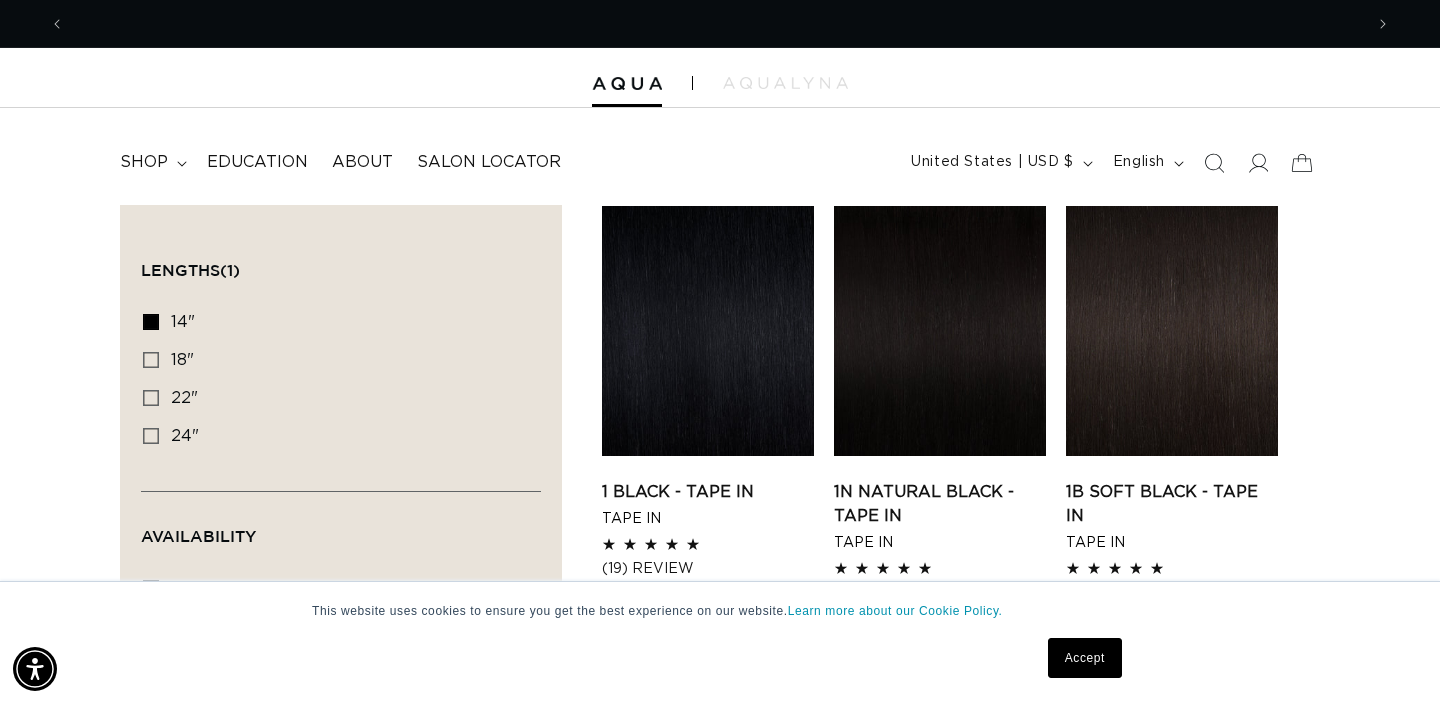 click on "Accept" at bounding box center (1085, 658) 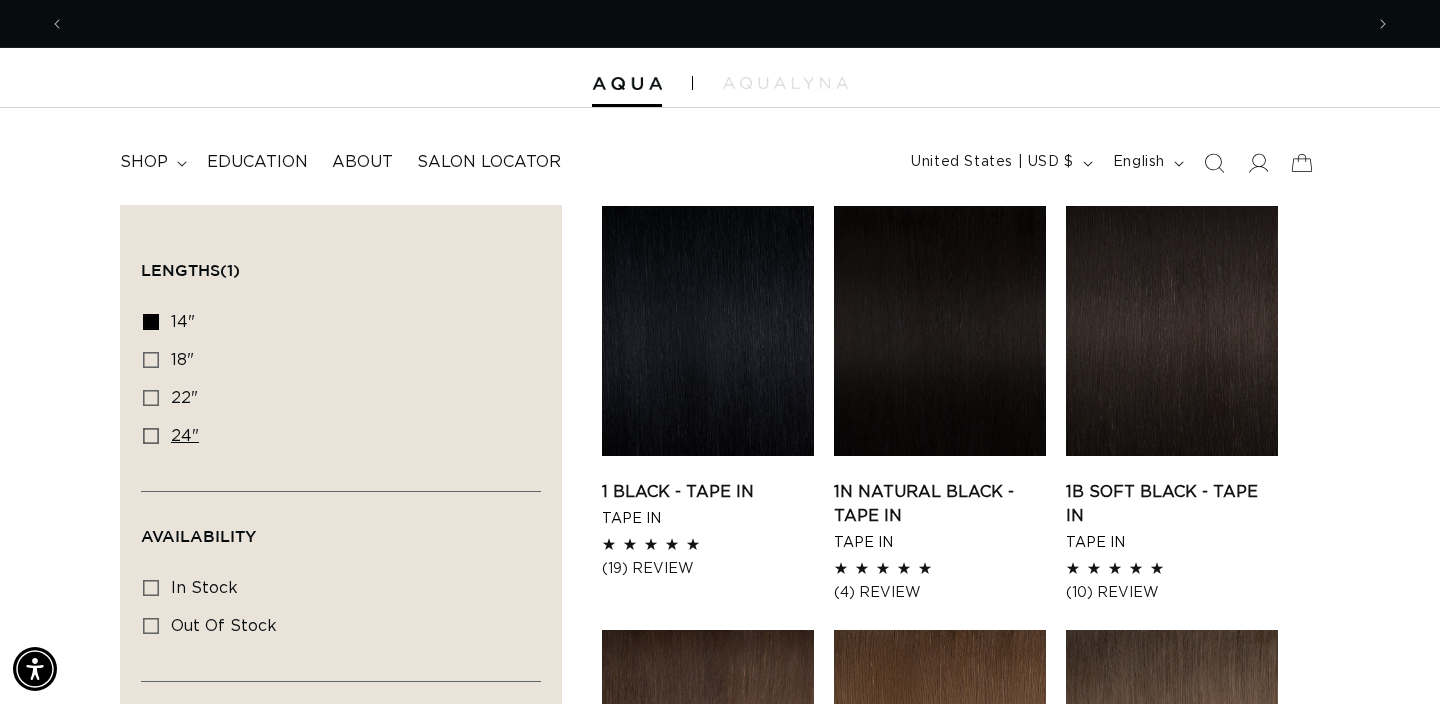 scroll, scrollTop: 0, scrollLeft: 2596, axis: horizontal 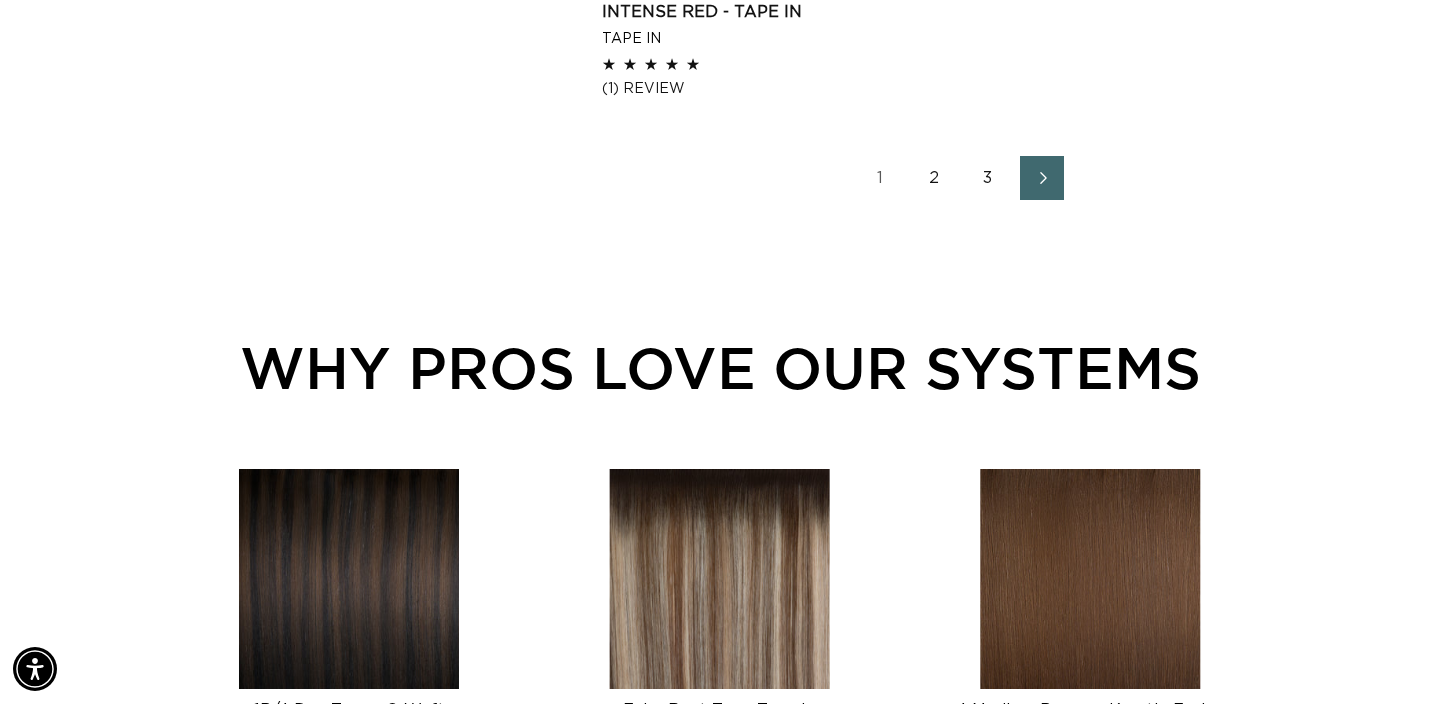 click on "2" at bounding box center [934, 178] 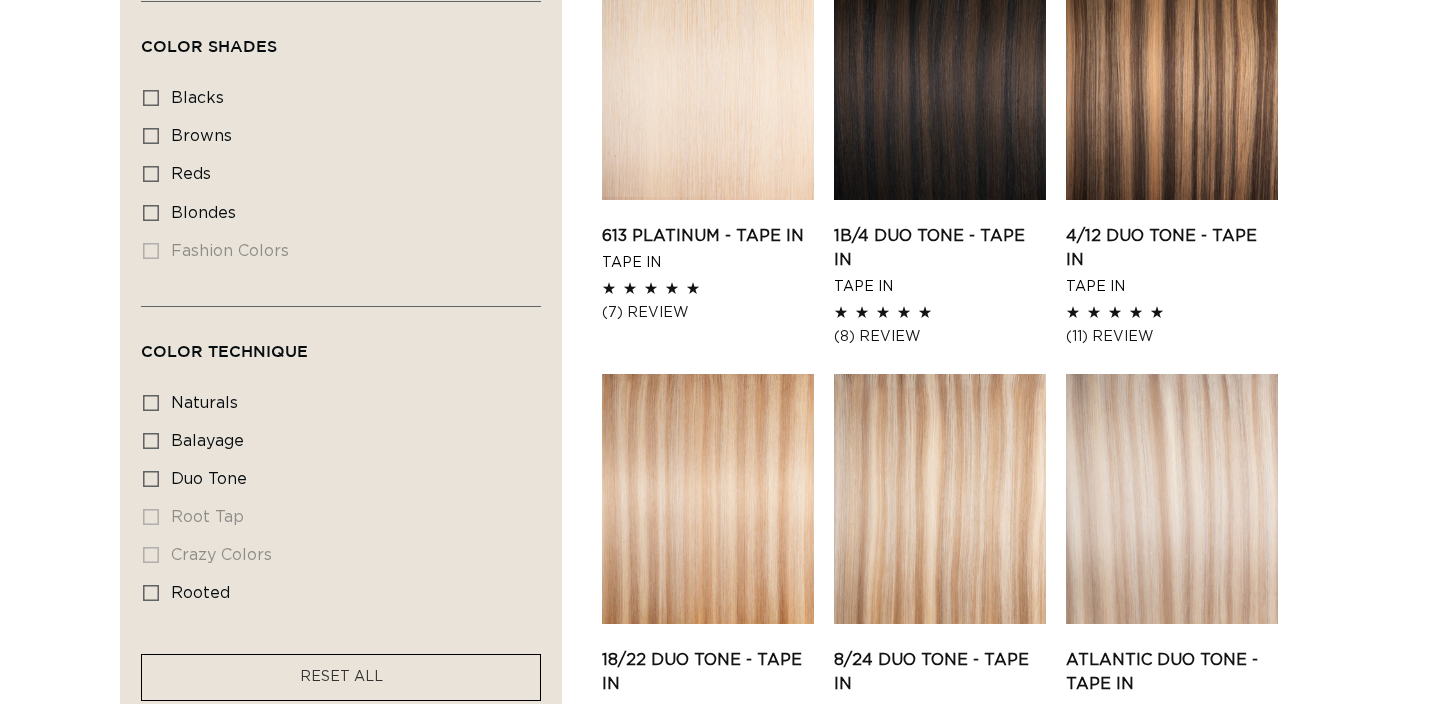 scroll, scrollTop: 680, scrollLeft: 0, axis: vertical 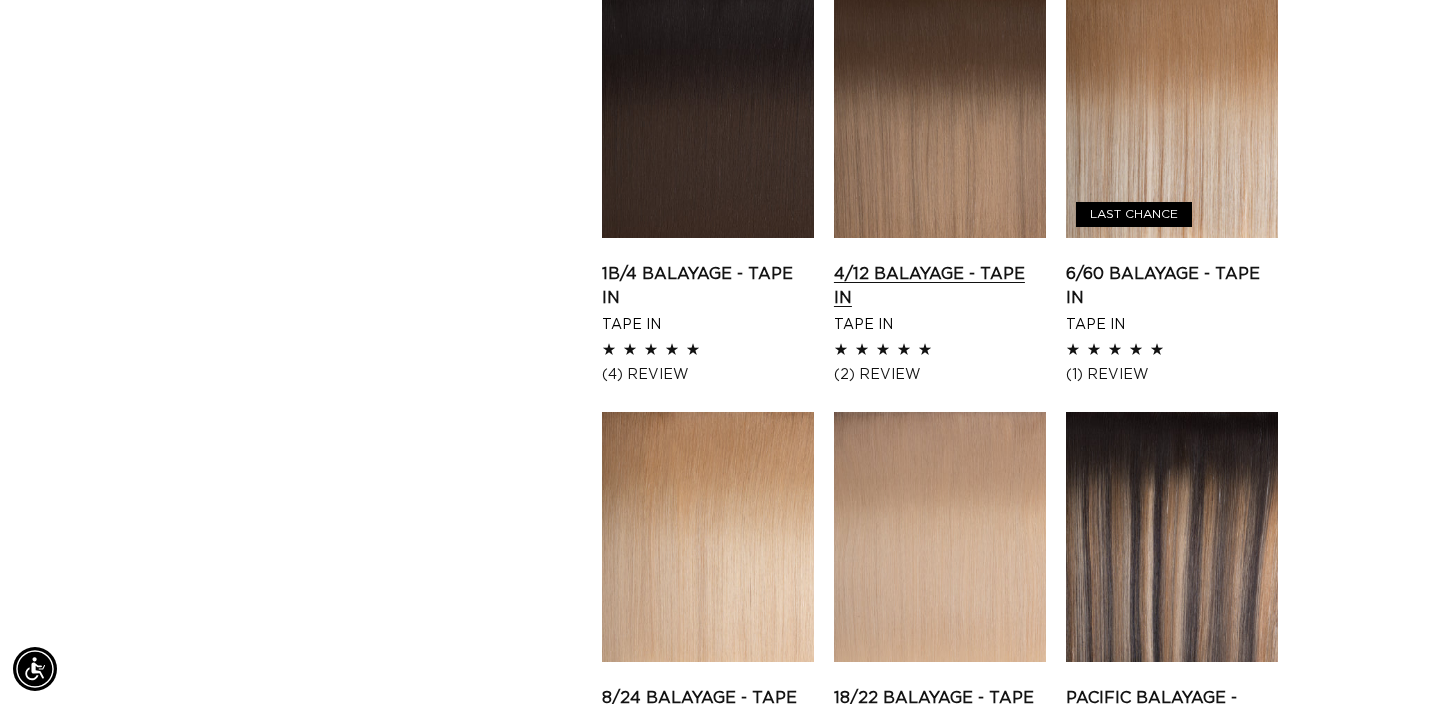 click on "4/12 Balayage - Tape In" at bounding box center (940, 286) 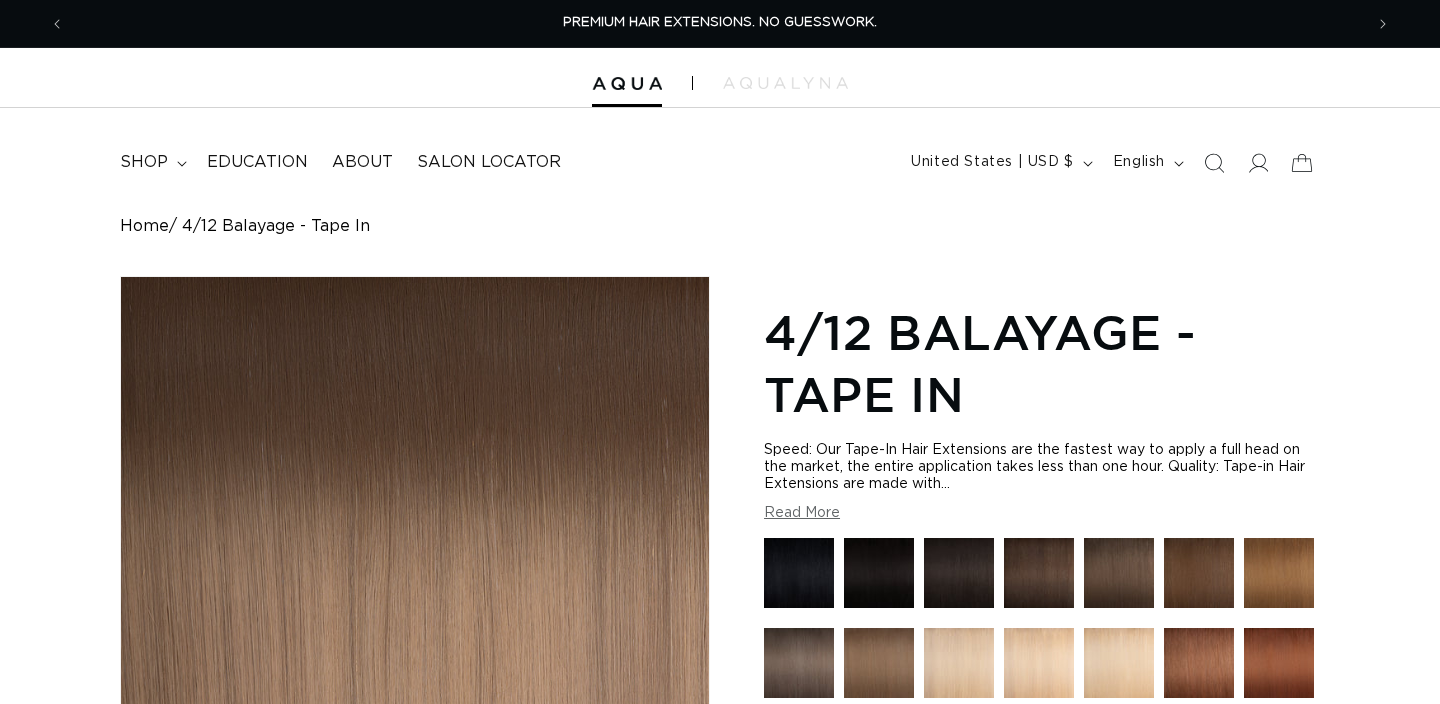 scroll, scrollTop: 0, scrollLeft: 0, axis: both 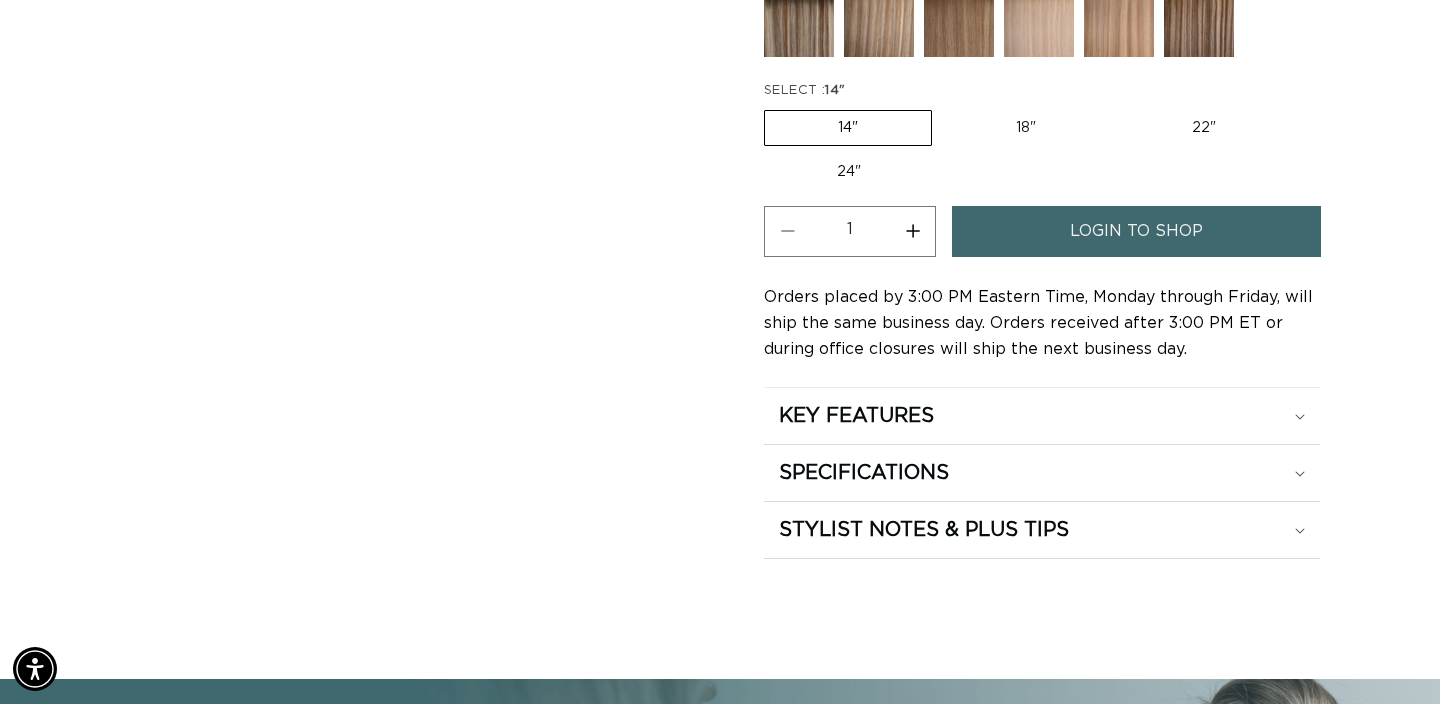 click on "login to shop" at bounding box center [1136, 231] 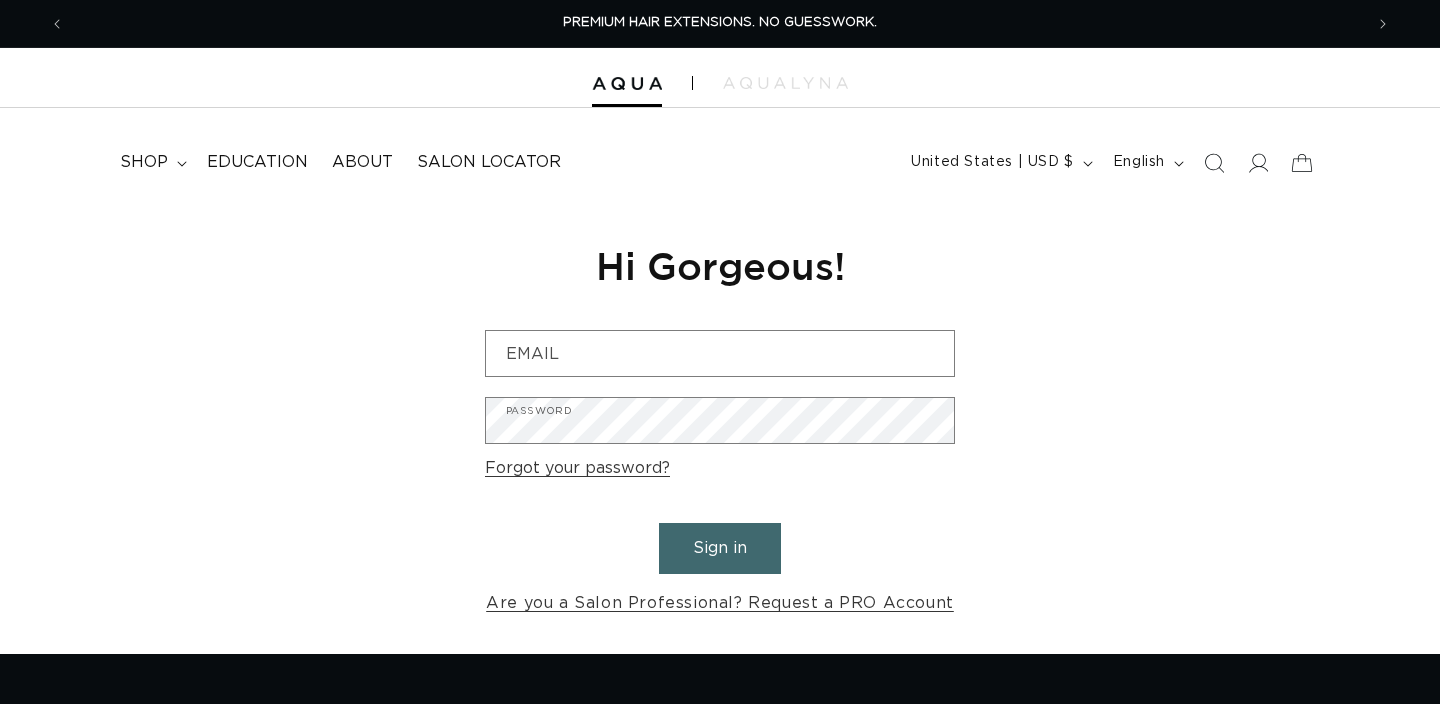 scroll, scrollTop: 0, scrollLeft: 0, axis: both 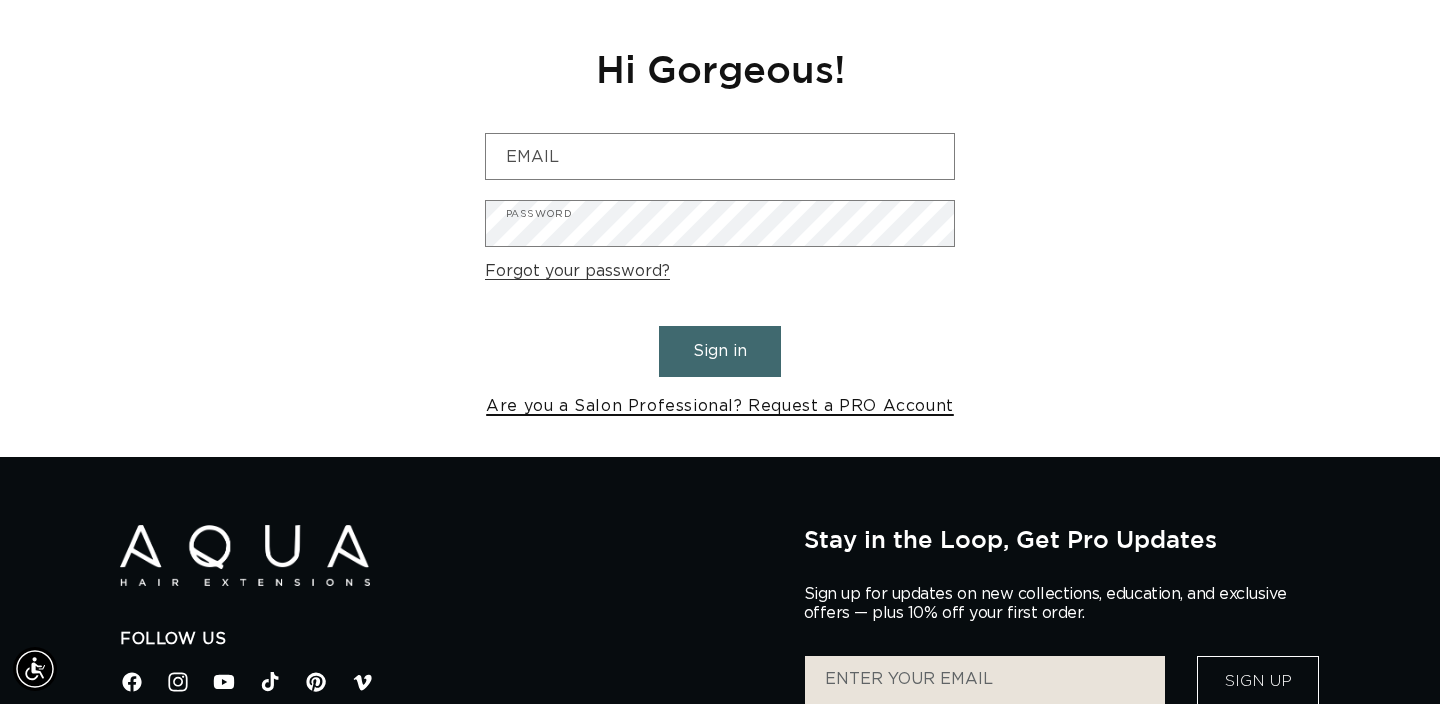 click on "Are you a Salon Professional? Request a PRO Account" at bounding box center [720, 406] 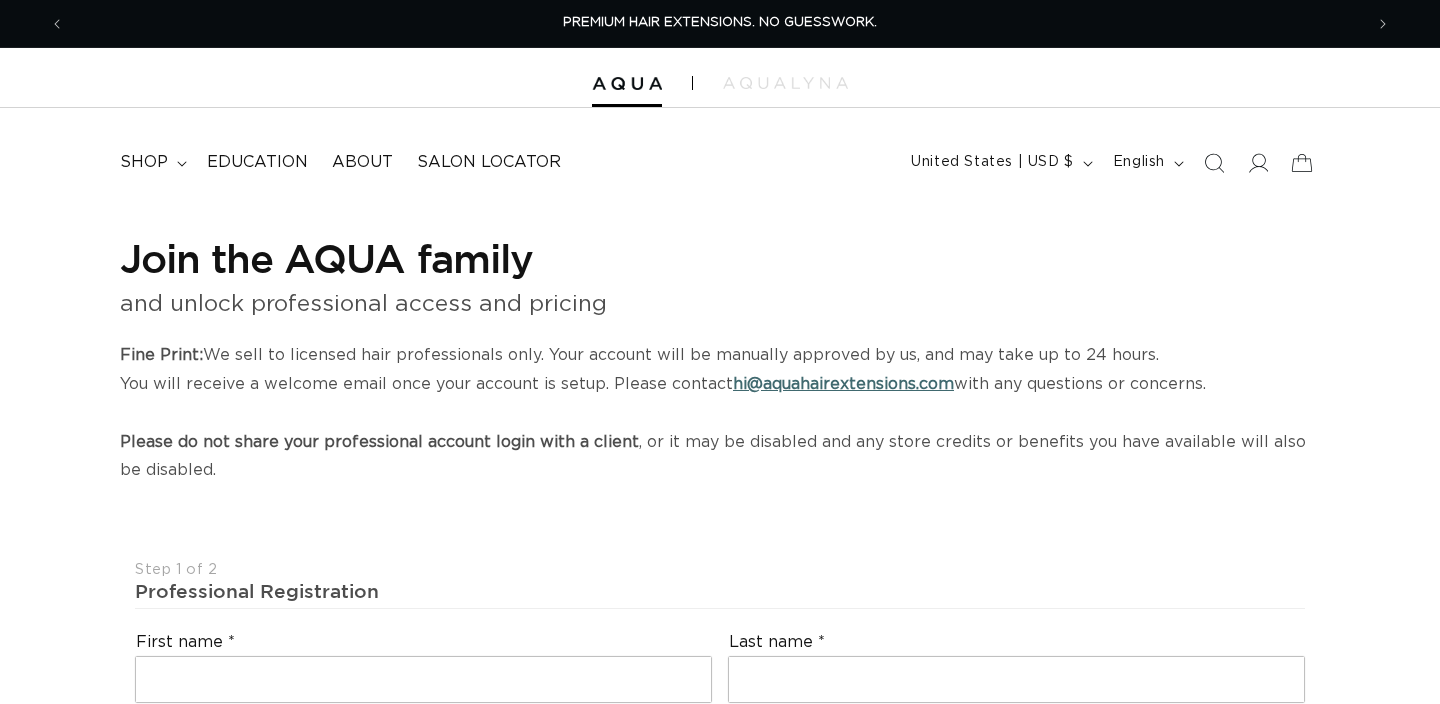 select on "US" 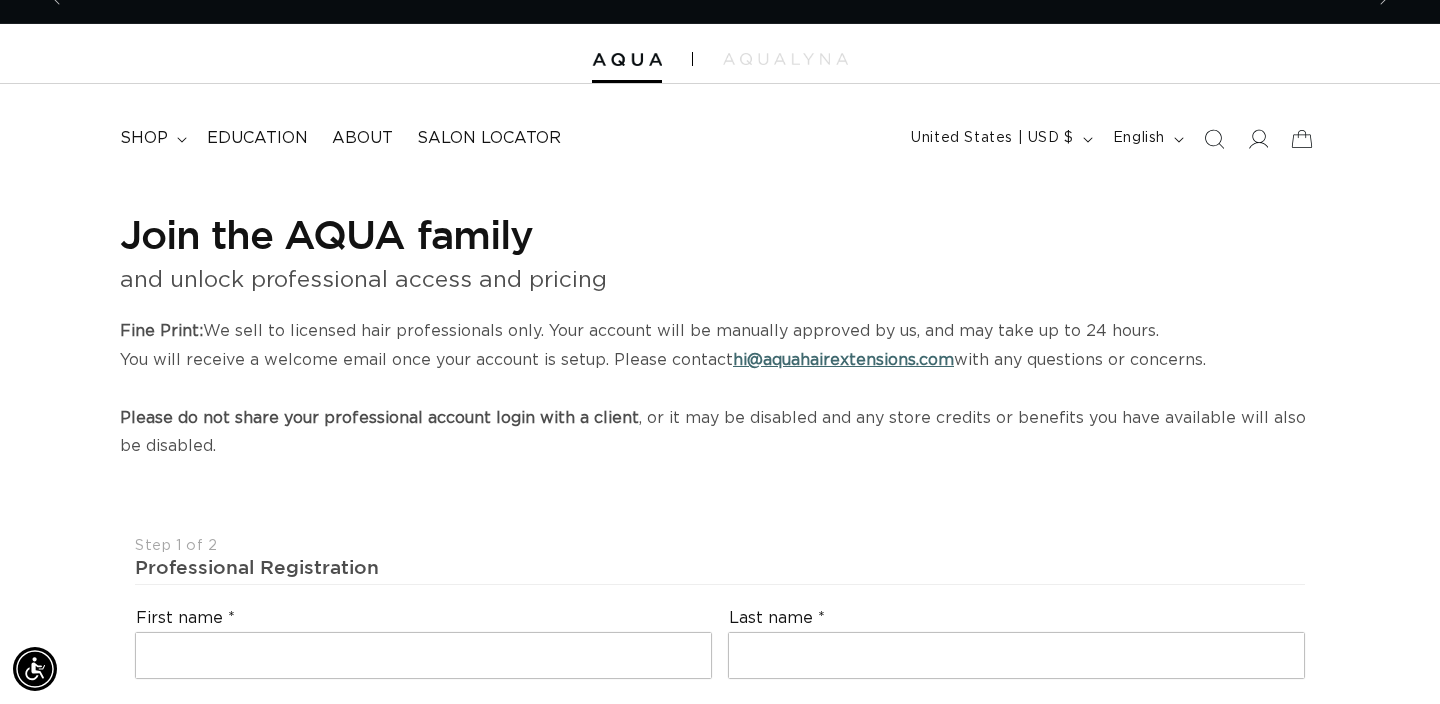 scroll, scrollTop: 0, scrollLeft: 2596, axis: horizontal 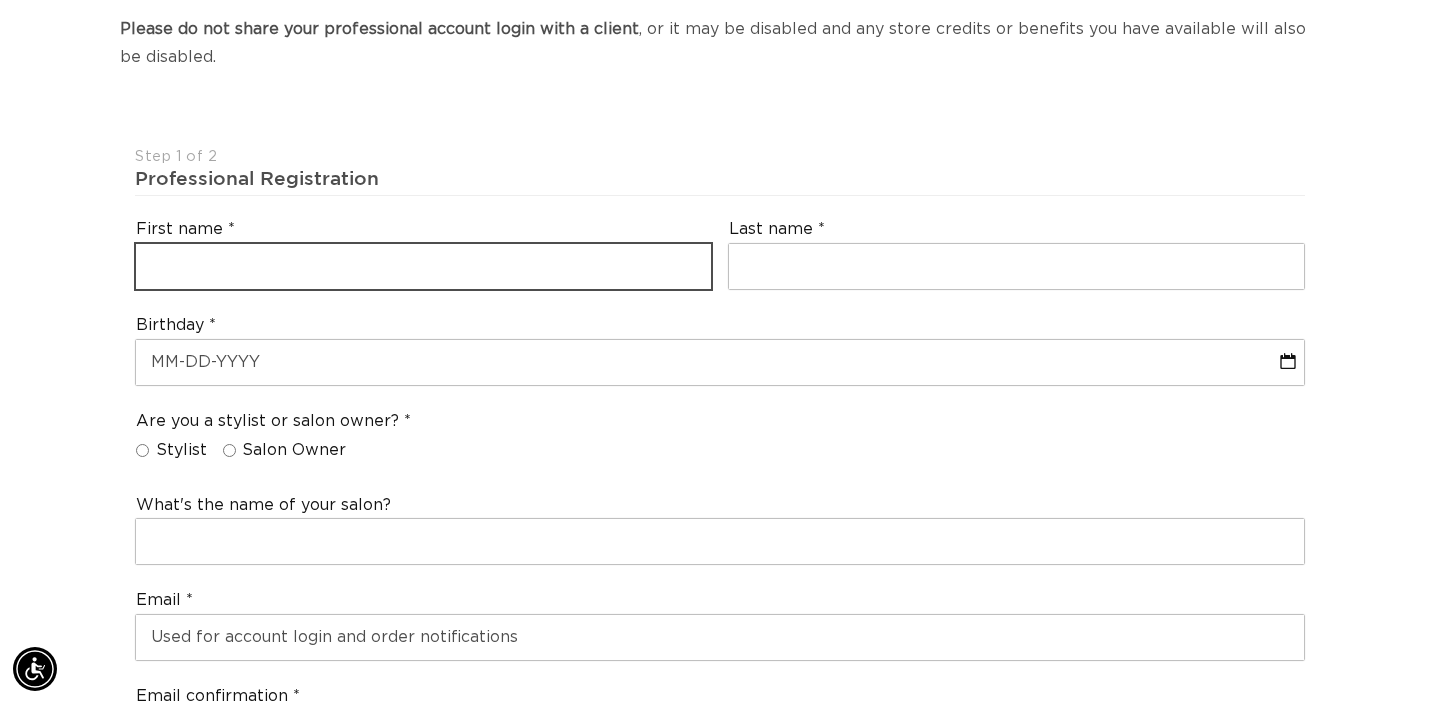 click at bounding box center (423, 266) 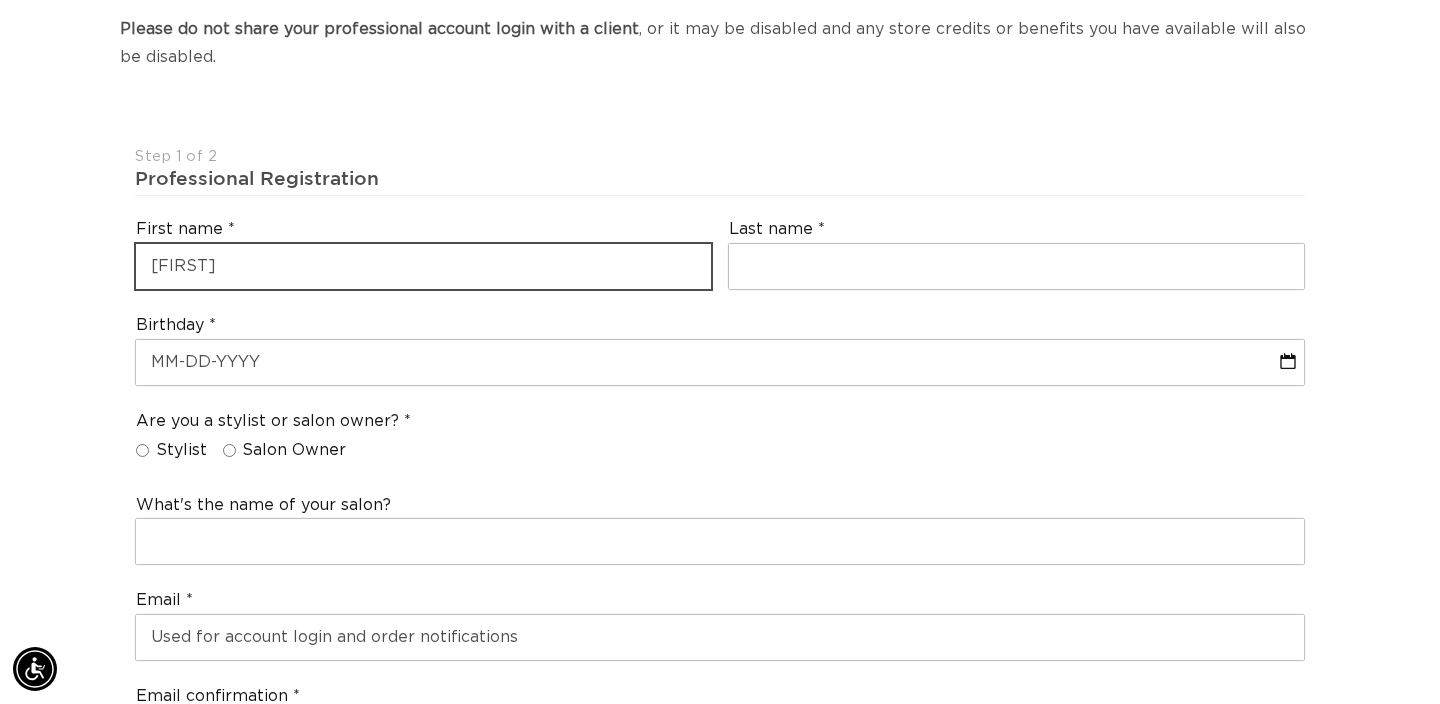 type on "Jackie" 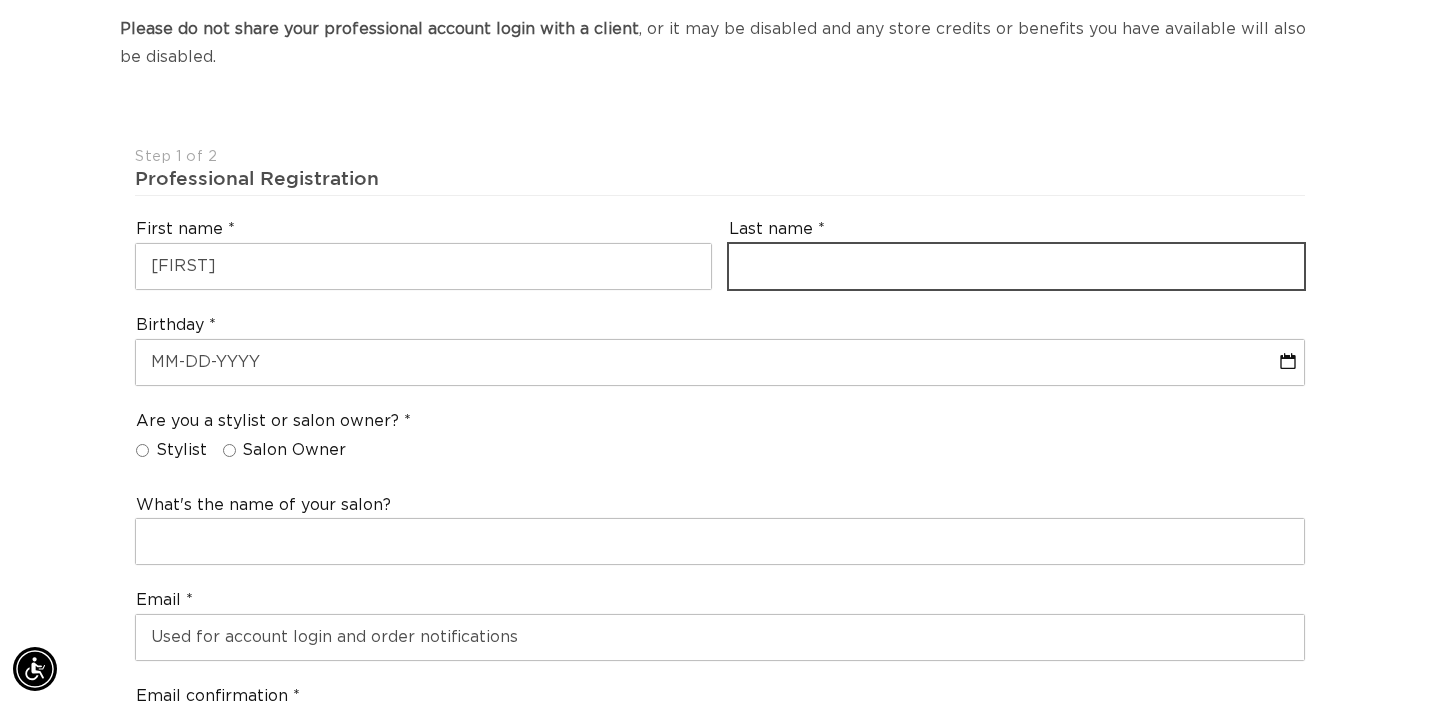 type on "Fernandes" 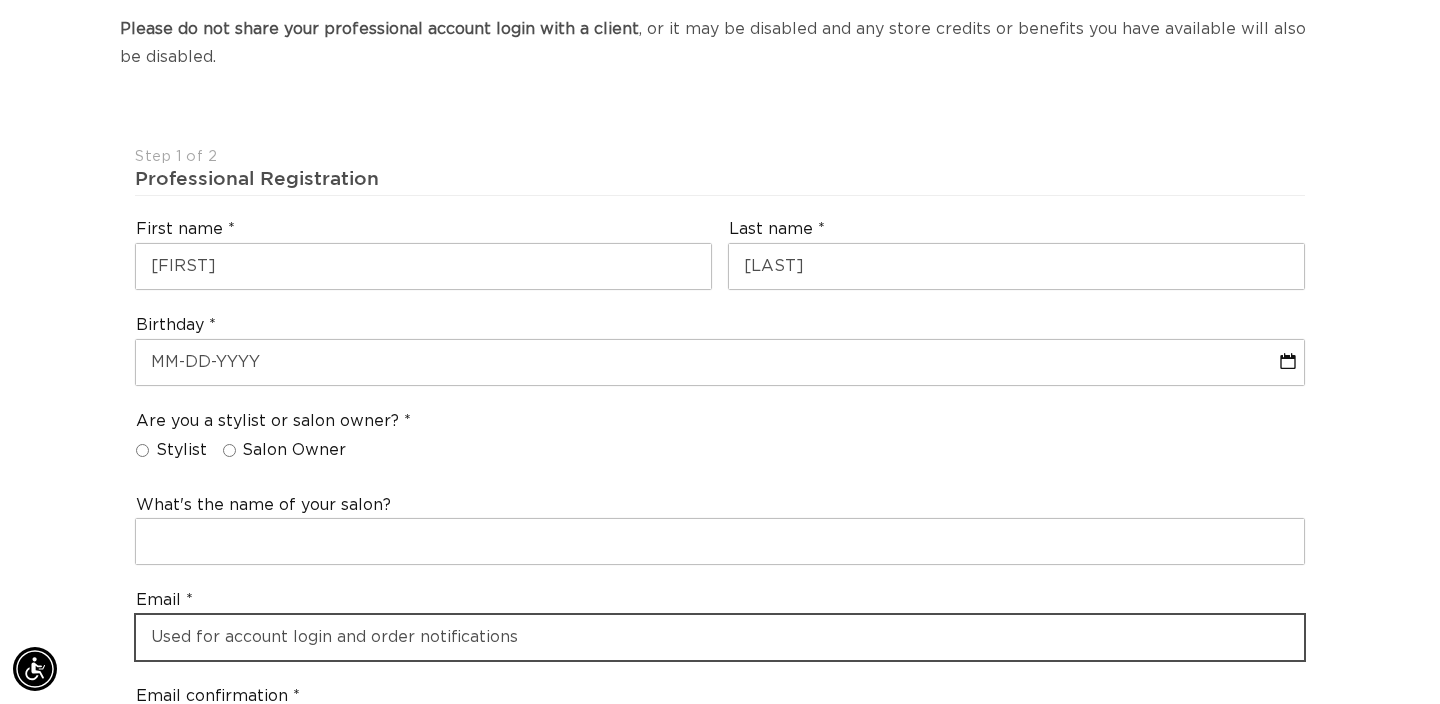 type on "hsalon@hsalonfairfield.com" 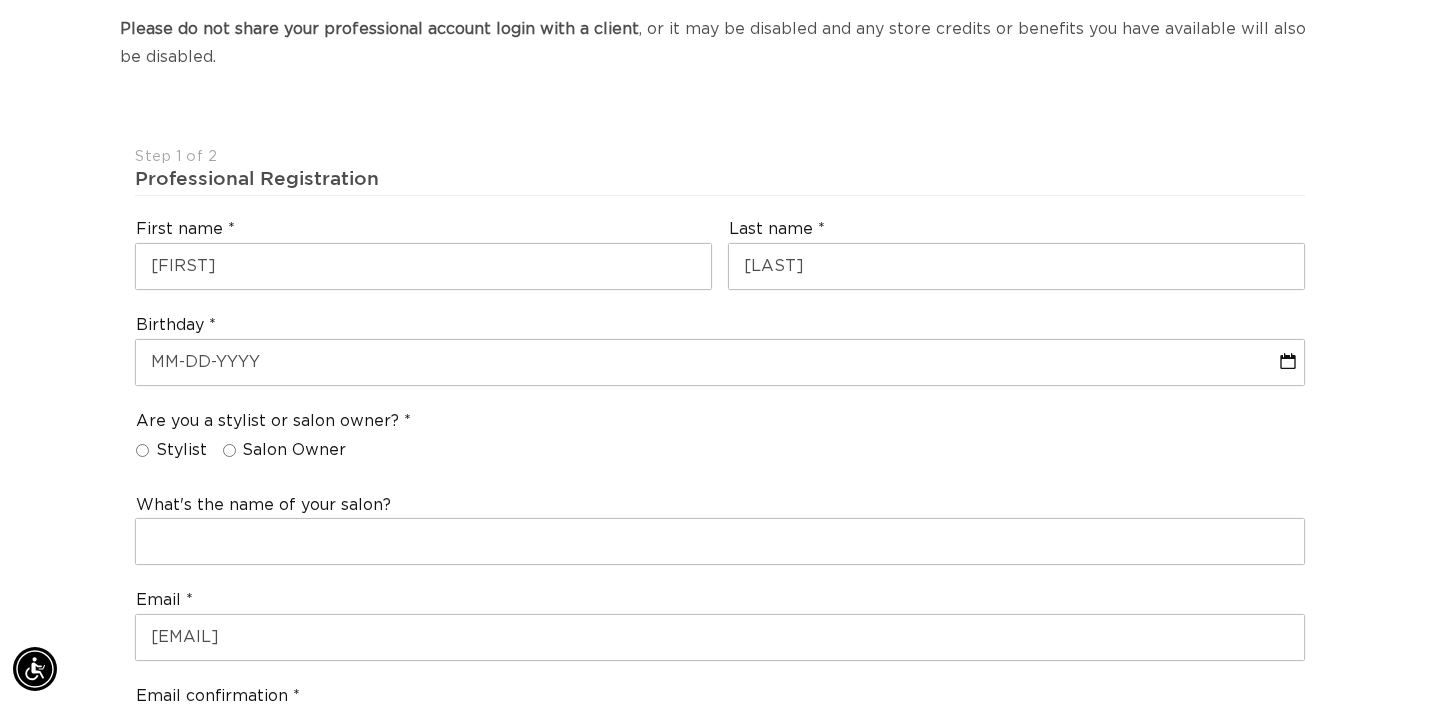 type on "hsalon@hsalonfairfield.com" 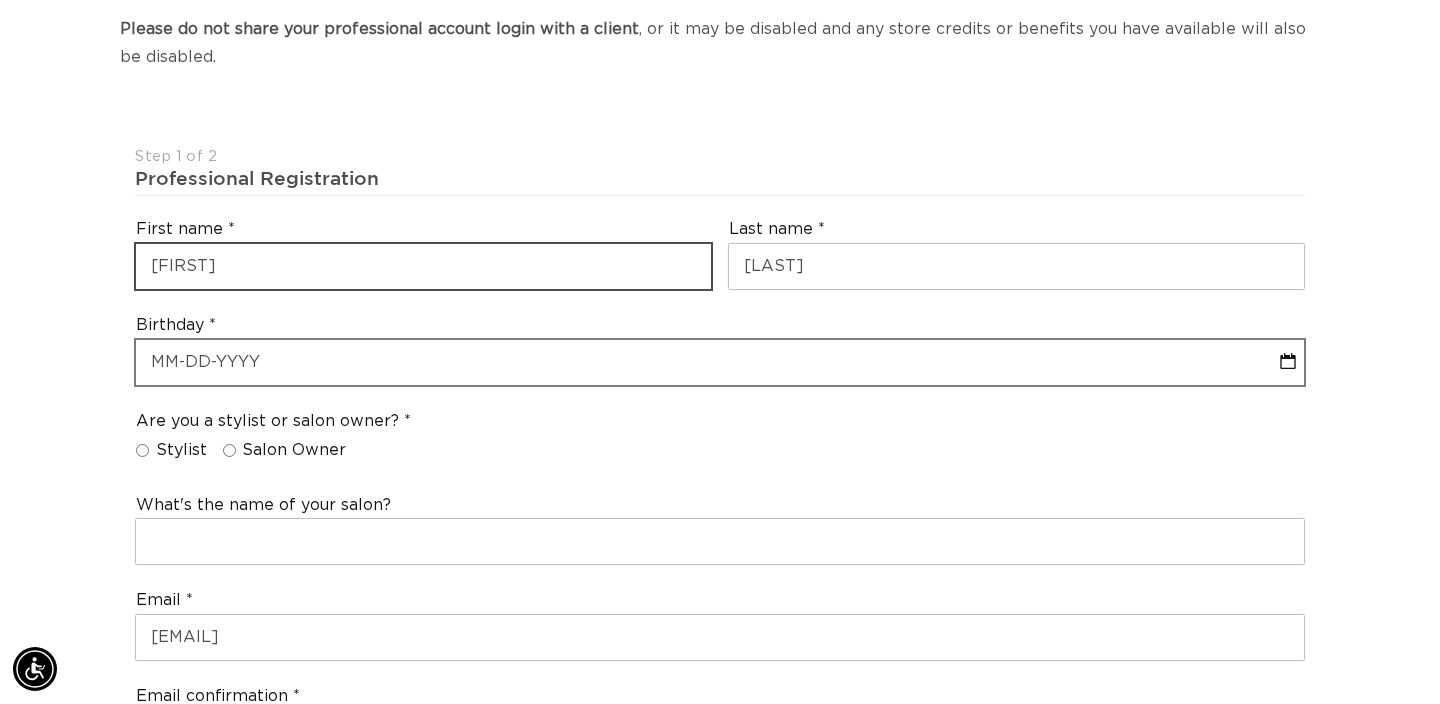 type on "+1 203 255 0798" 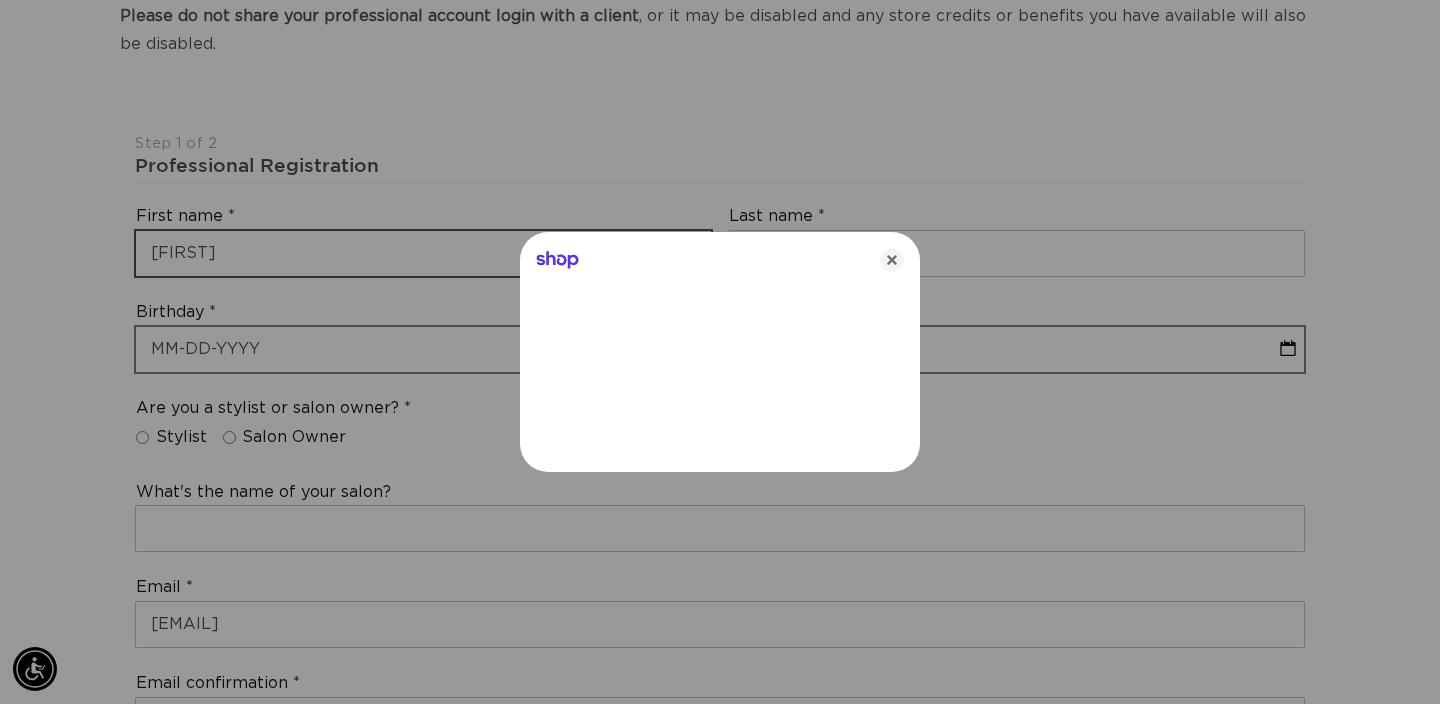 scroll, scrollTop: 0, scrollLeft: 1298, axis: horizontal 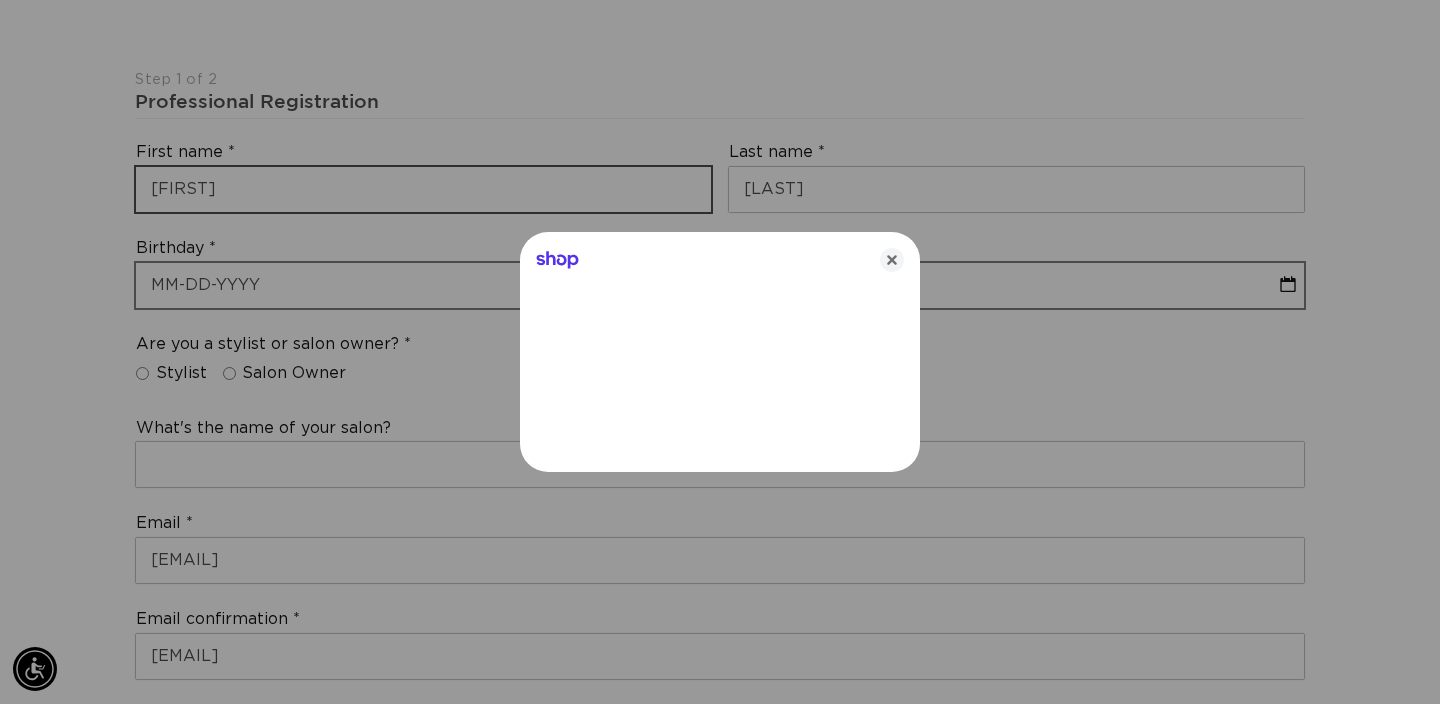 type on "Jackie" 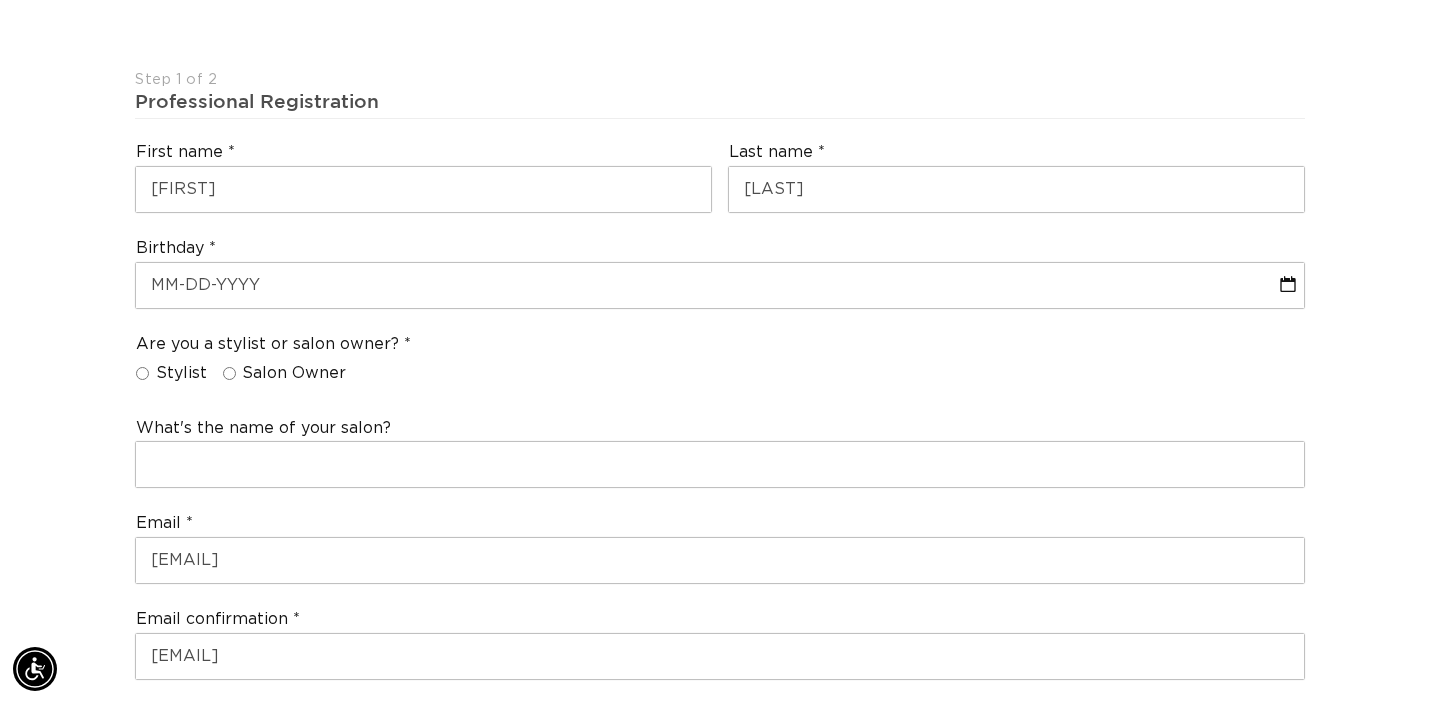 scroll, scrollTop: 0, scrollLeft: 2596, axis: horizontal 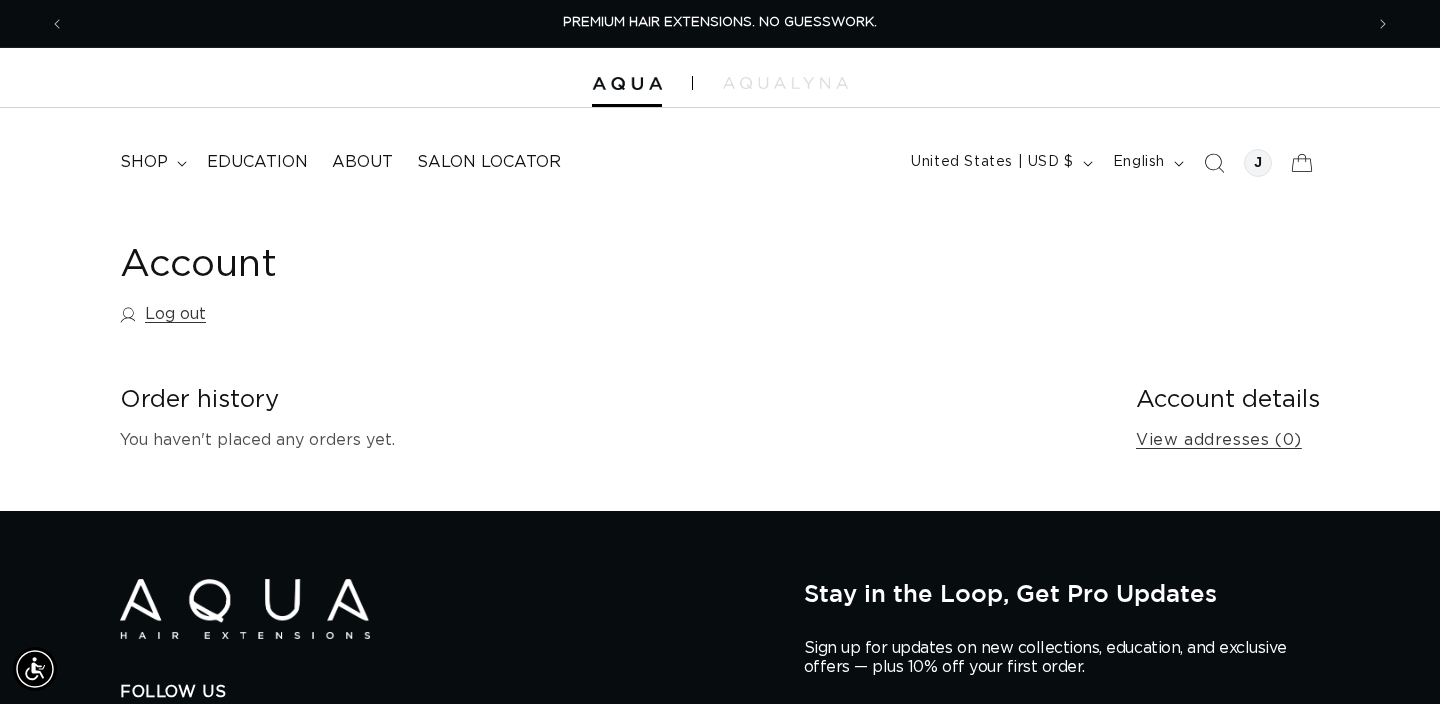 click on "Account details" at bounding box center (1228, 400) 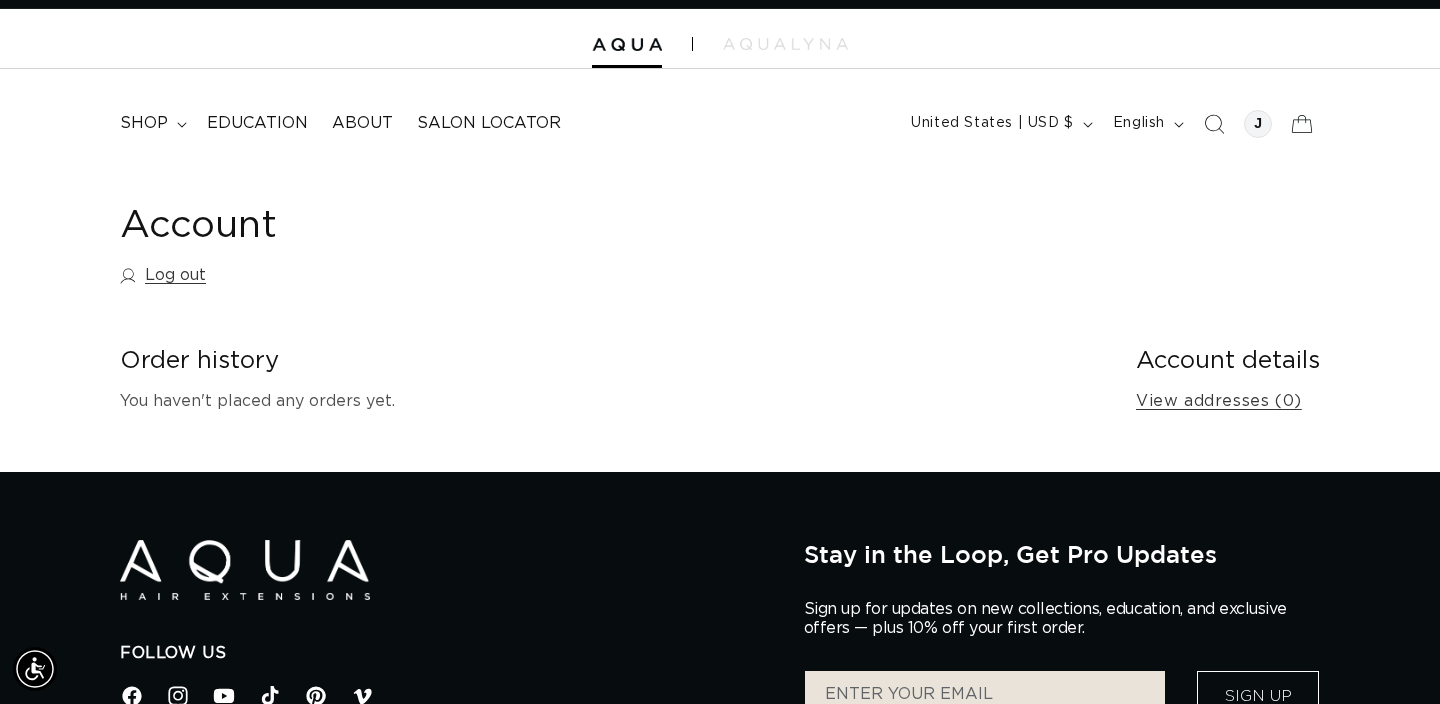 scroll, scrollTop: 43, scrollLeft: 0, axis: vertical 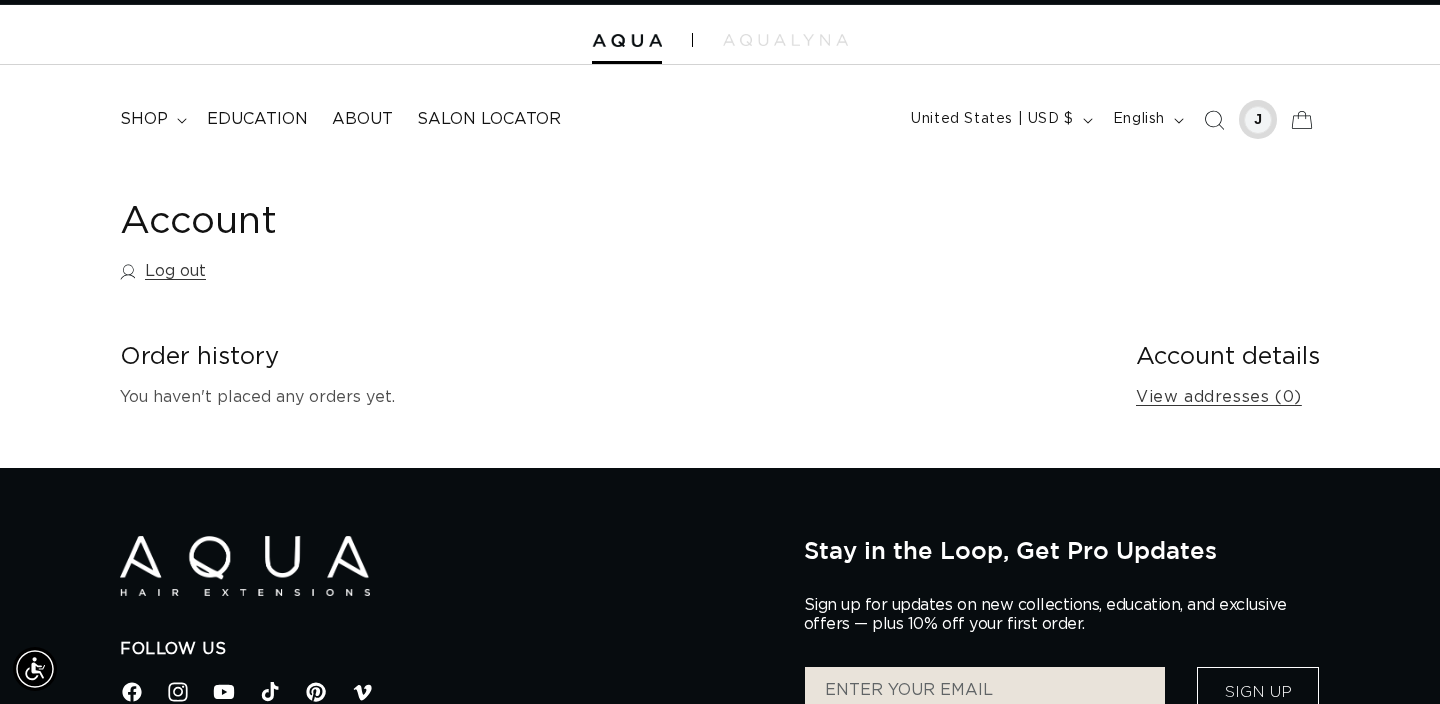 click at bounding box center (1258, 120) 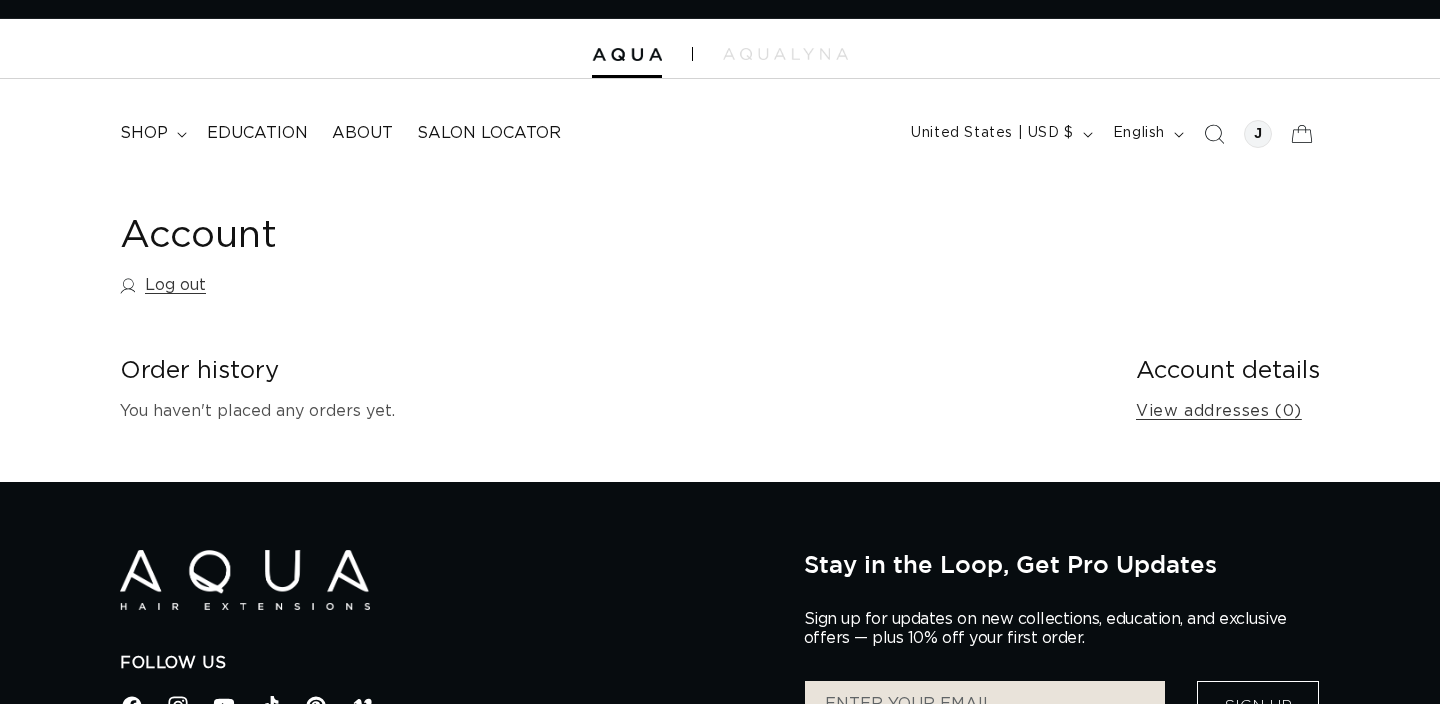 scroll, scrollTop: 234, scrollLeft: 0, axis: vertical 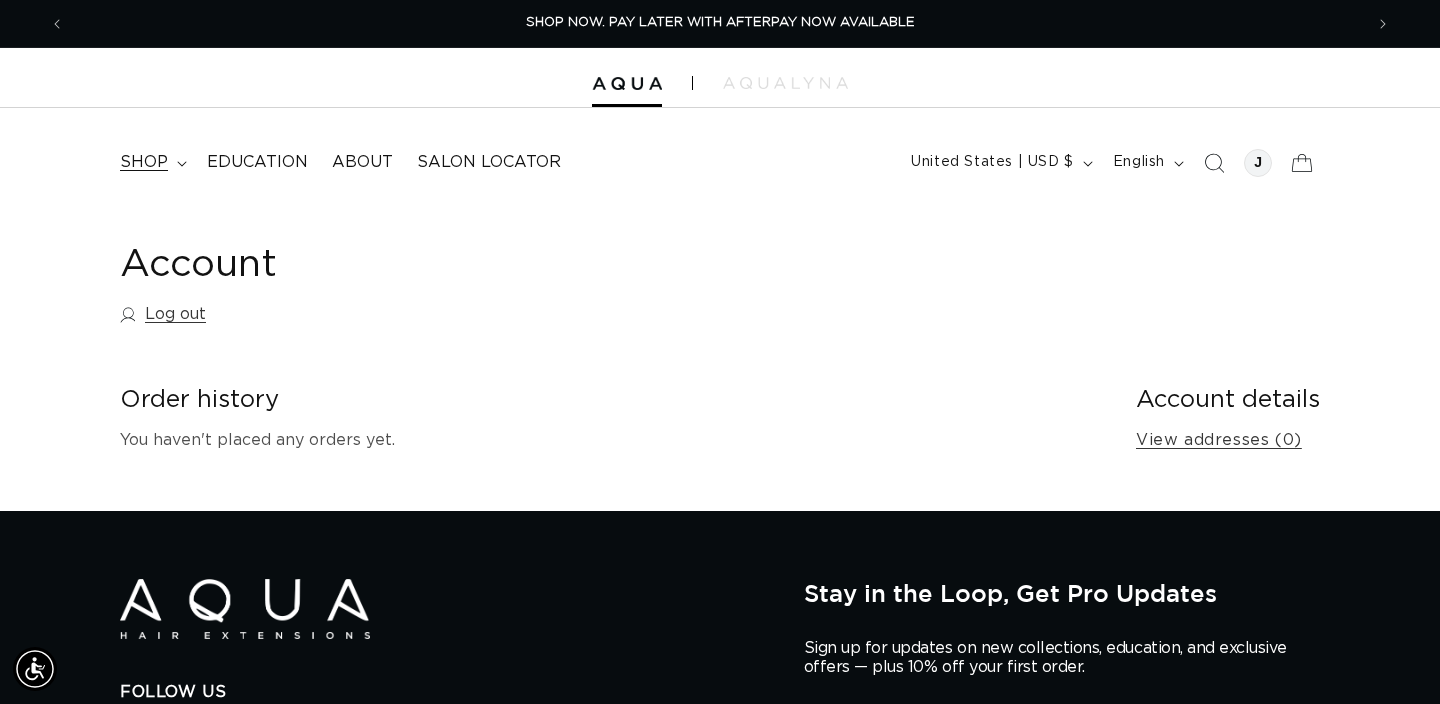 click on "shop" at bounding box center (151, 162) 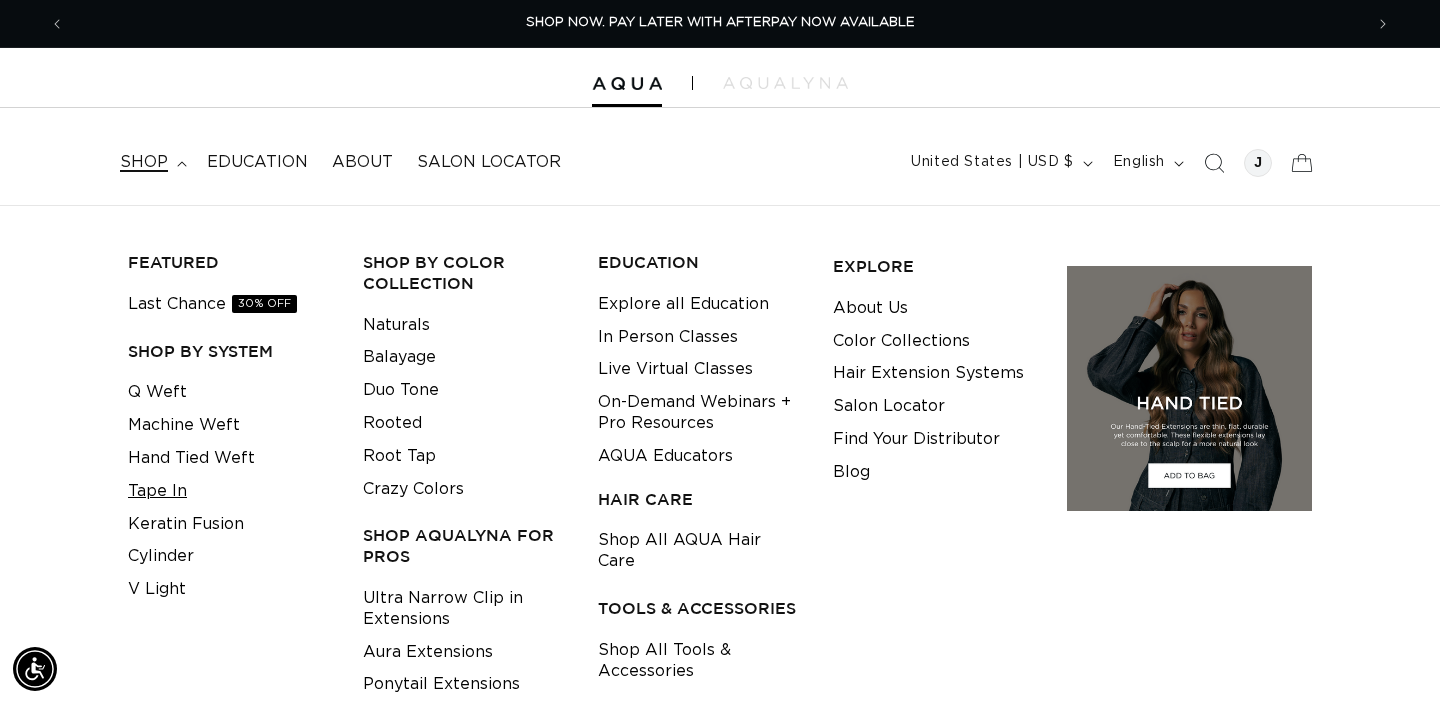 click on "Tape In" at bounding box center (157, 491) 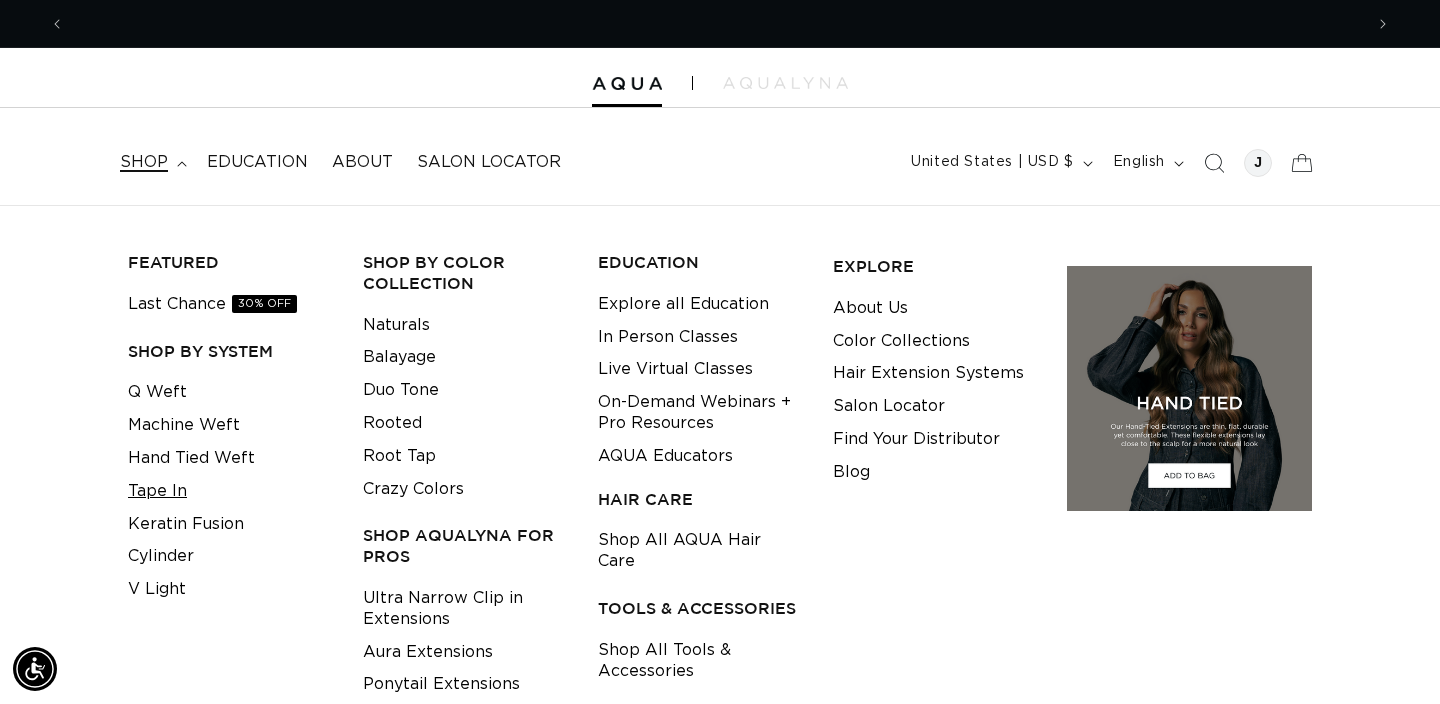scroll, scrollTop: 0, scrollLeft: 2596, axis: horizontal 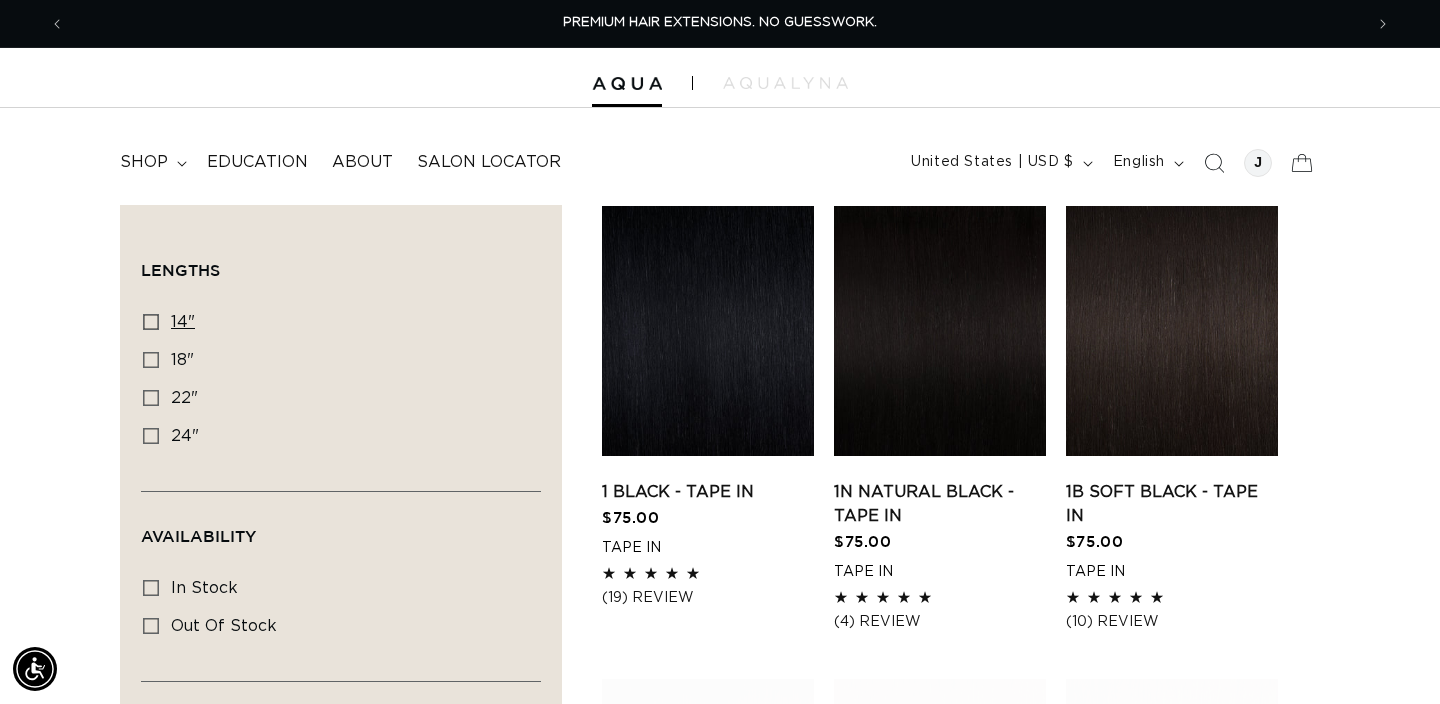 click 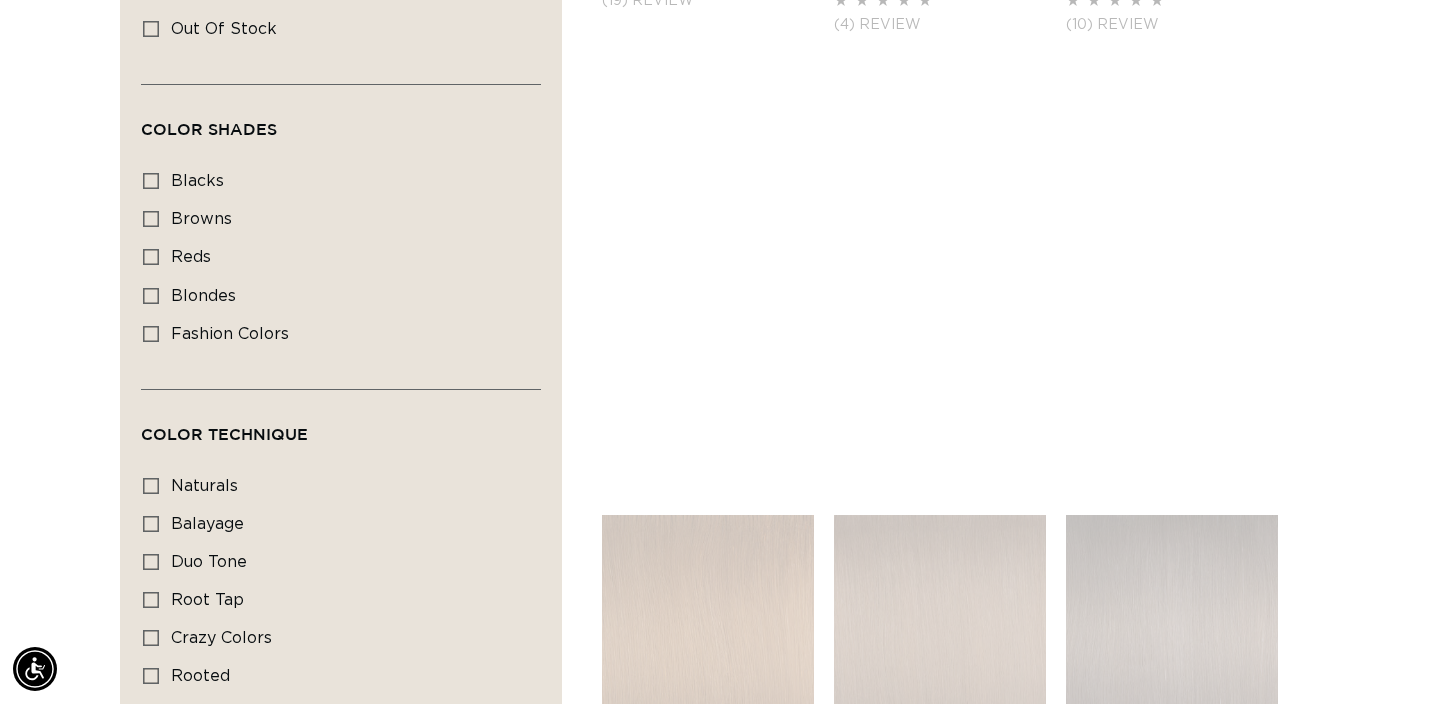 scroll, scrollTop: 1059, scrollLeft: 0, axis: vertical 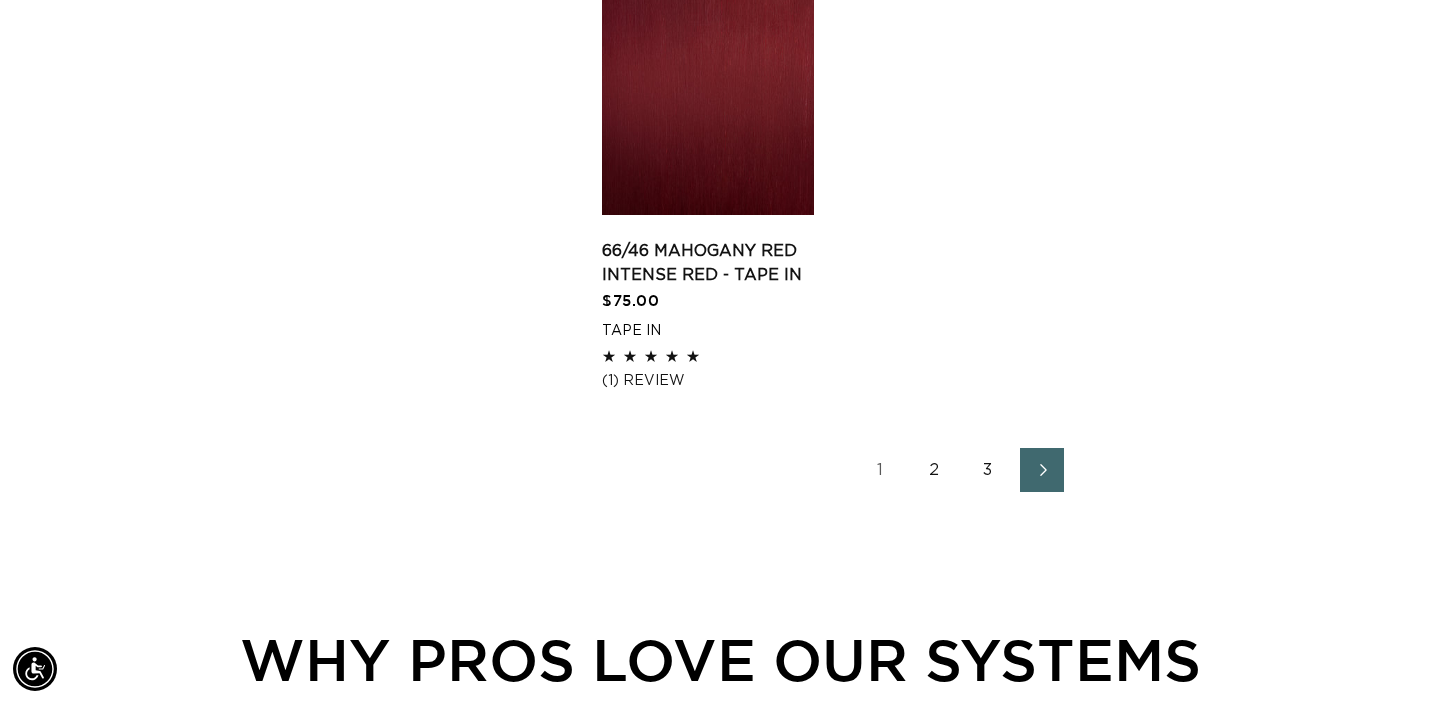 click on "2" at bounding box center [934, 470] 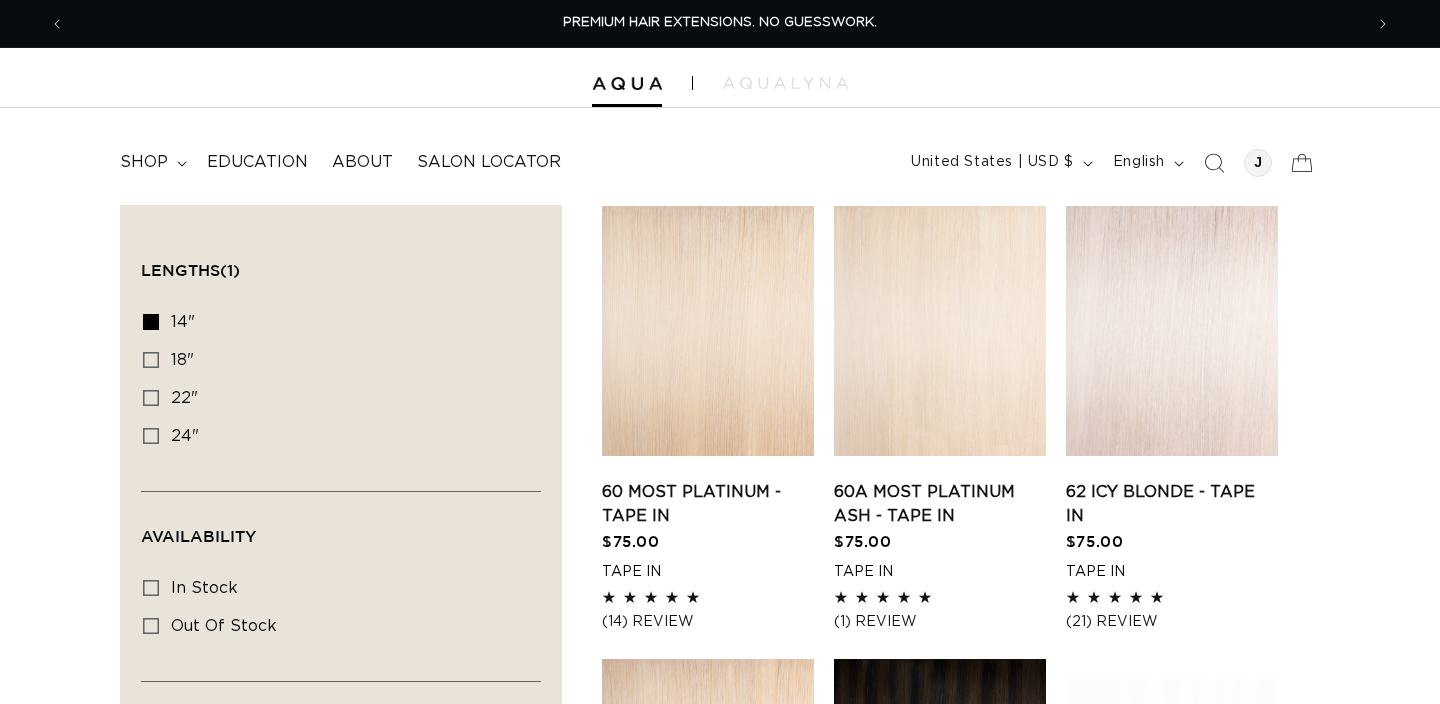 scroll, scrollTop: 21, scrollLeft: 0, axis: vertical 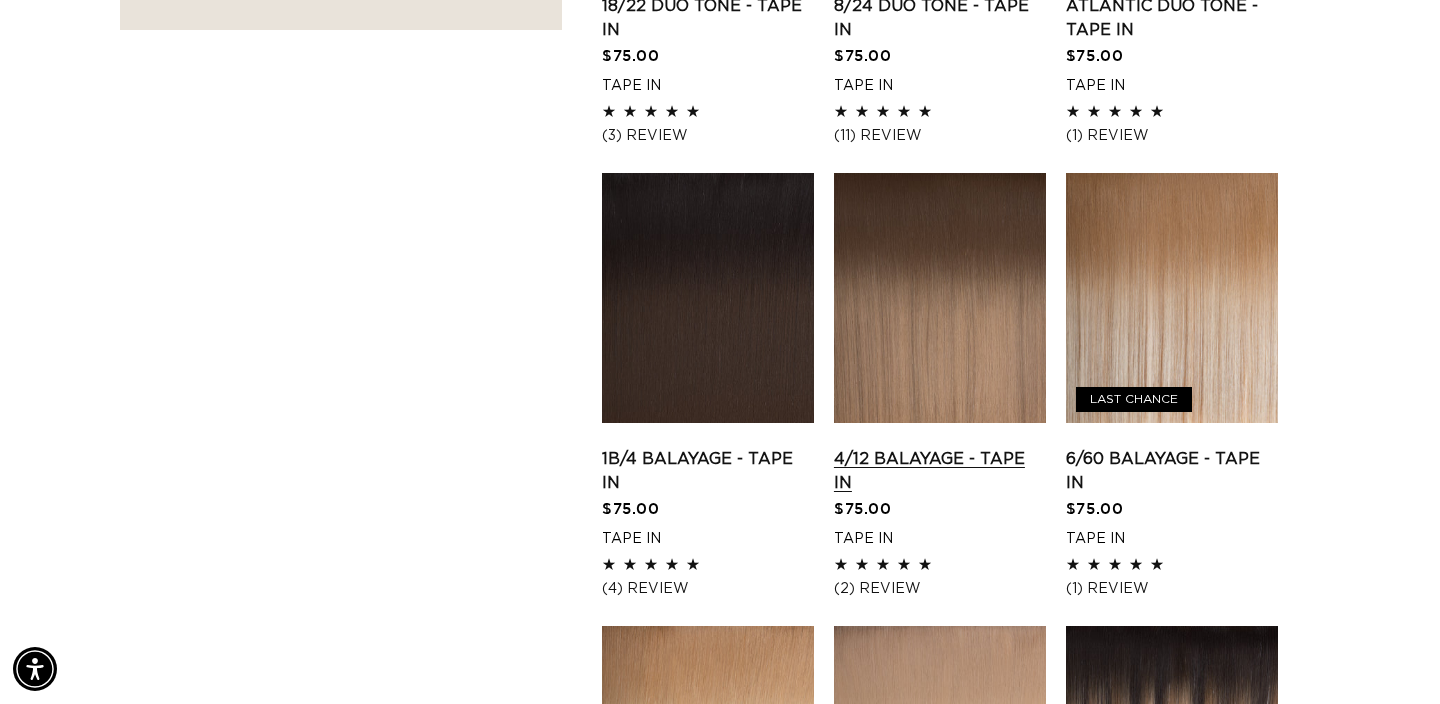 click on "4/12 Balayage - Tape In" at bounding box center (940, 471) 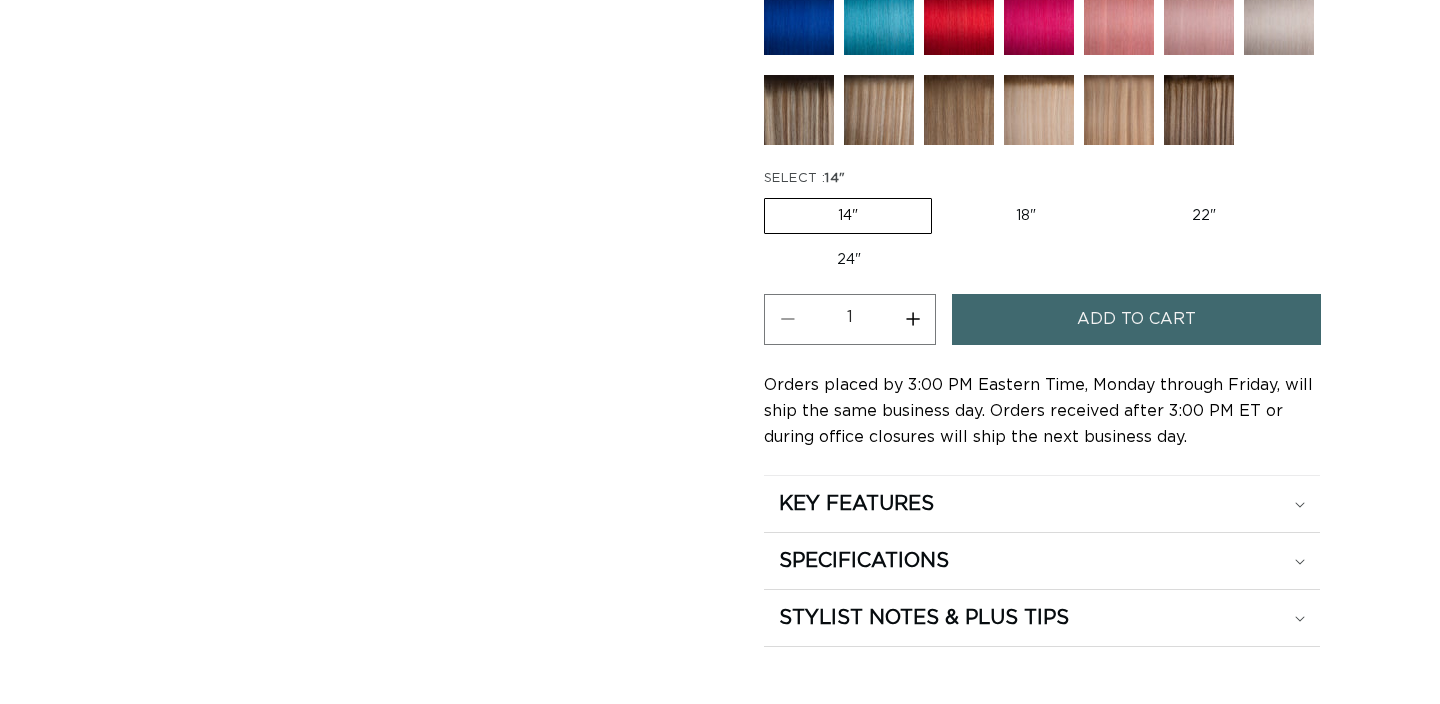 scroll, scrollTop: 1093, scrollLeft: 0, axis: vertical 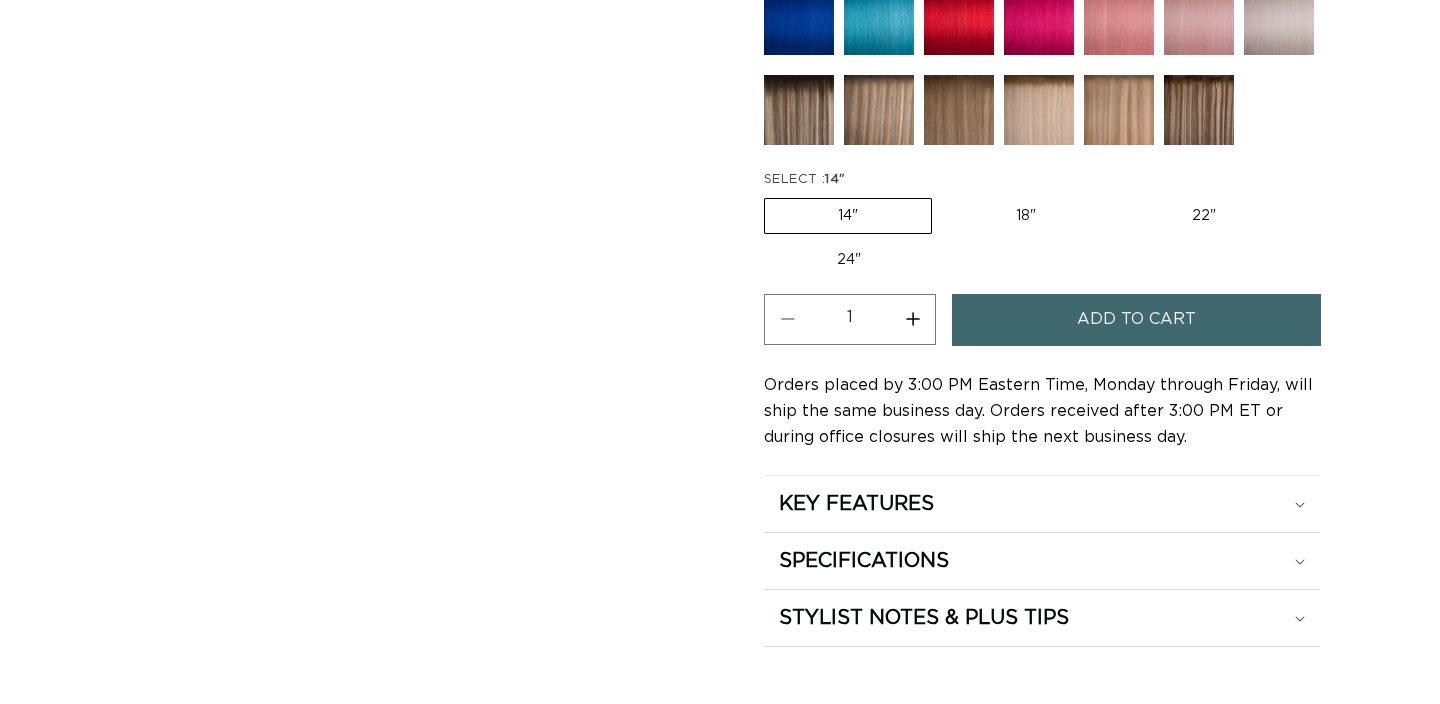 click on "Increase quantity for 4/12 Balayage - Tape In" at bounding box center (912, 319) 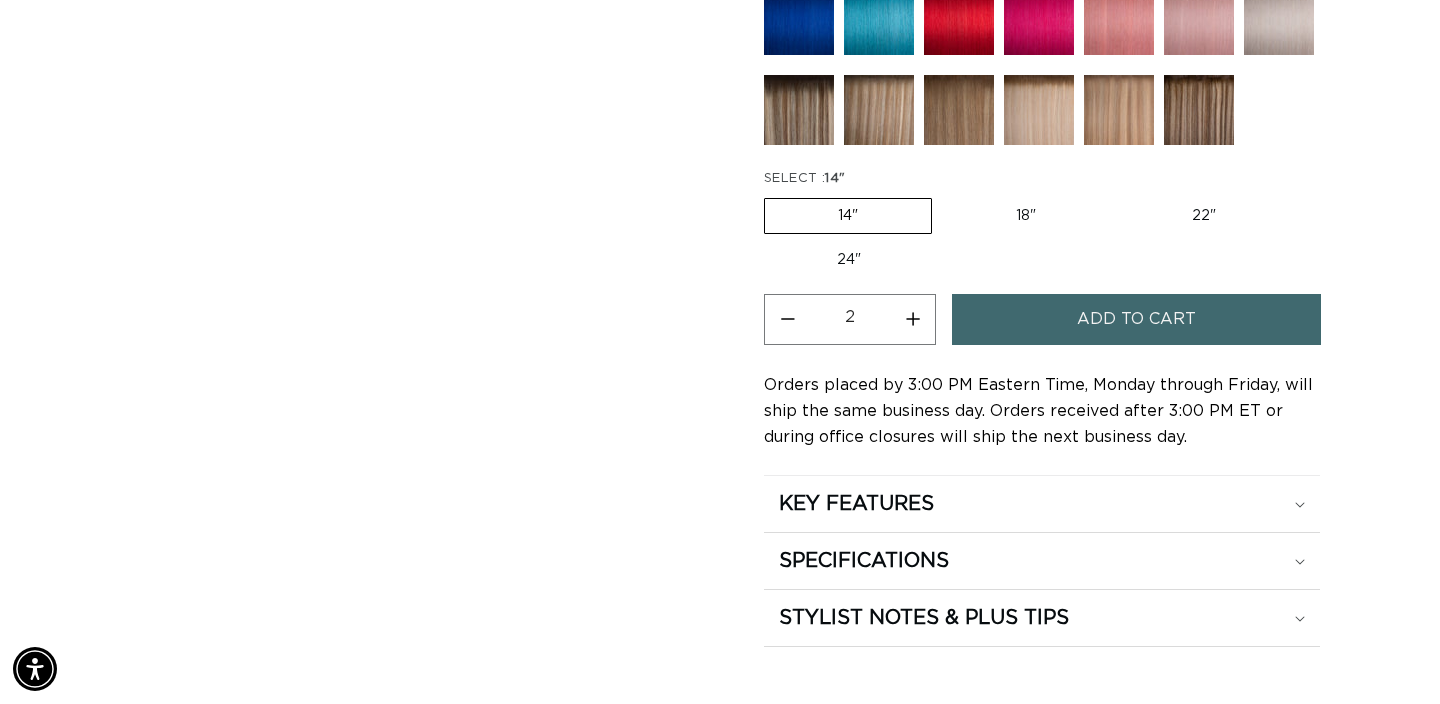 scroll, scrollTop: 0, scrollLeft: 1298, axis: horizontal 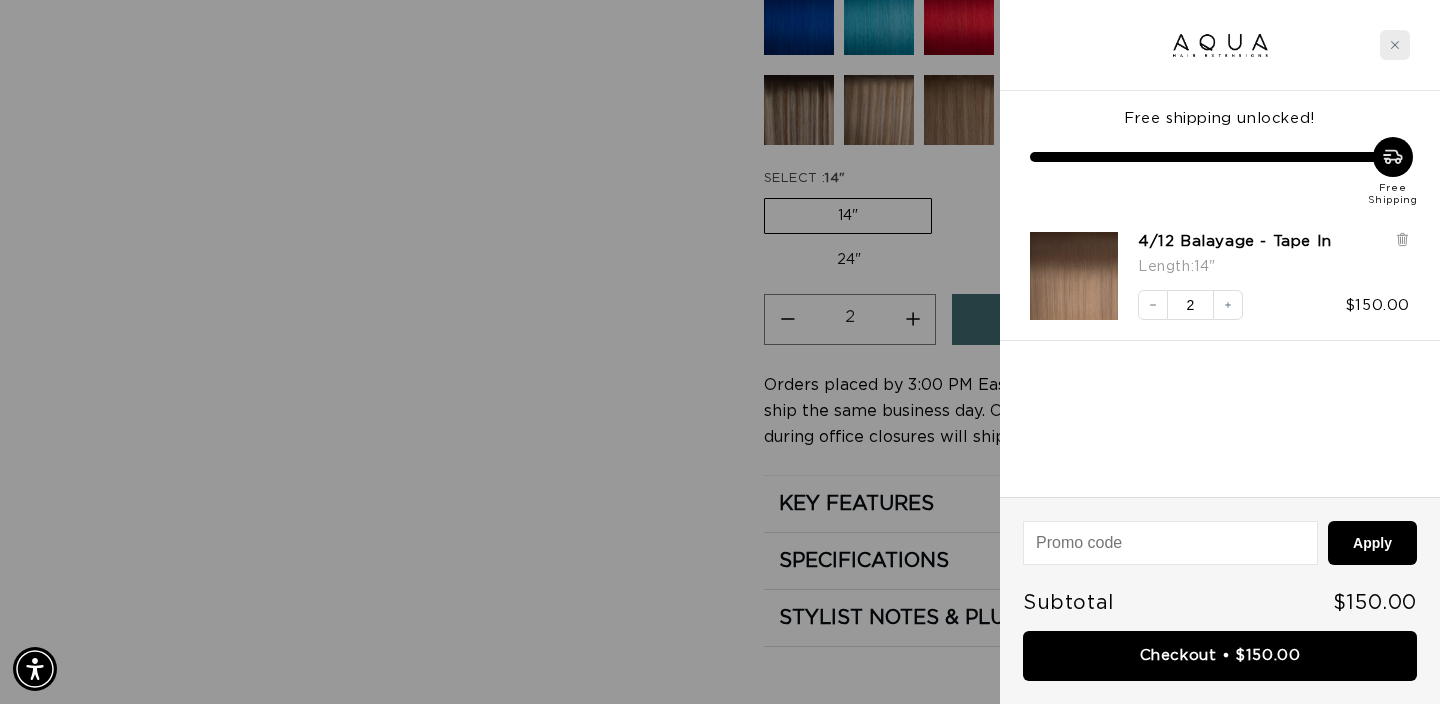 click at bounding box center (1395, 45) 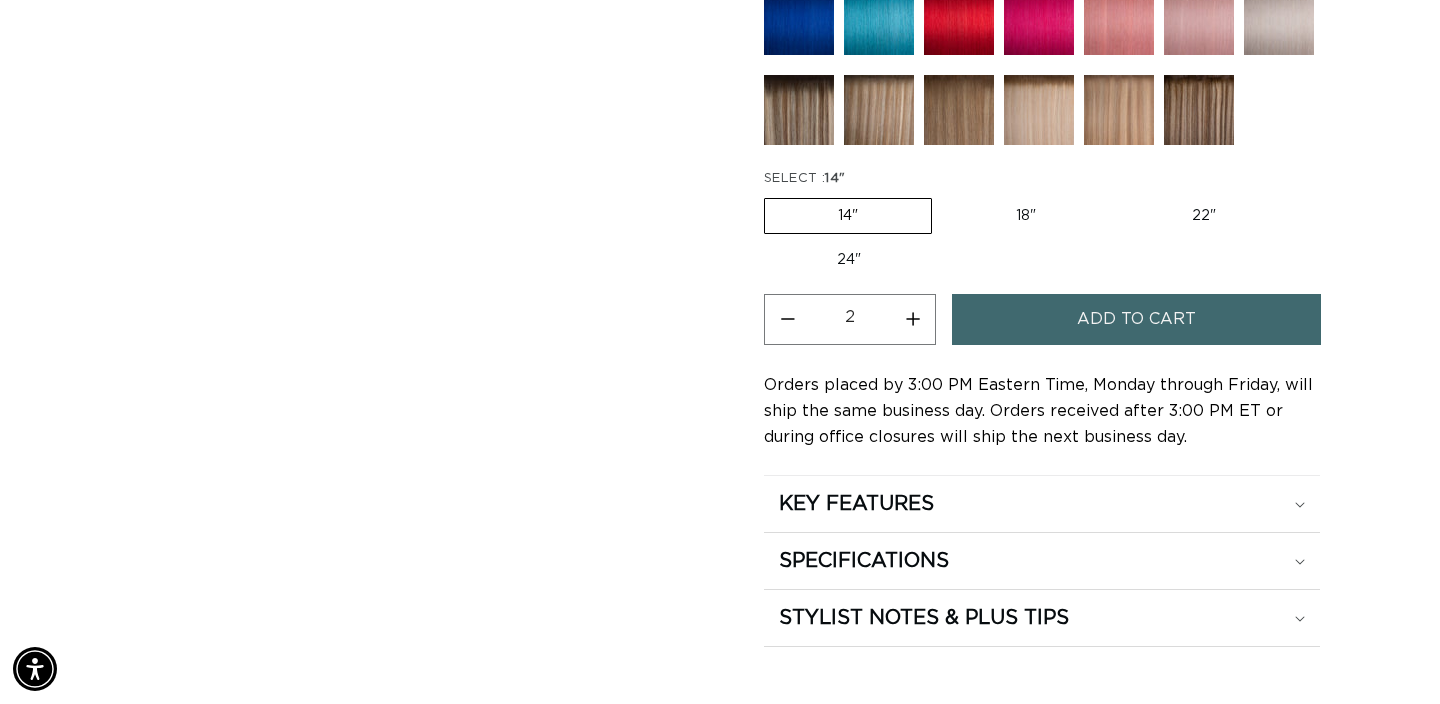 scroll, scrollTop: 0, scrollLeft: 2596, axis: horizontal 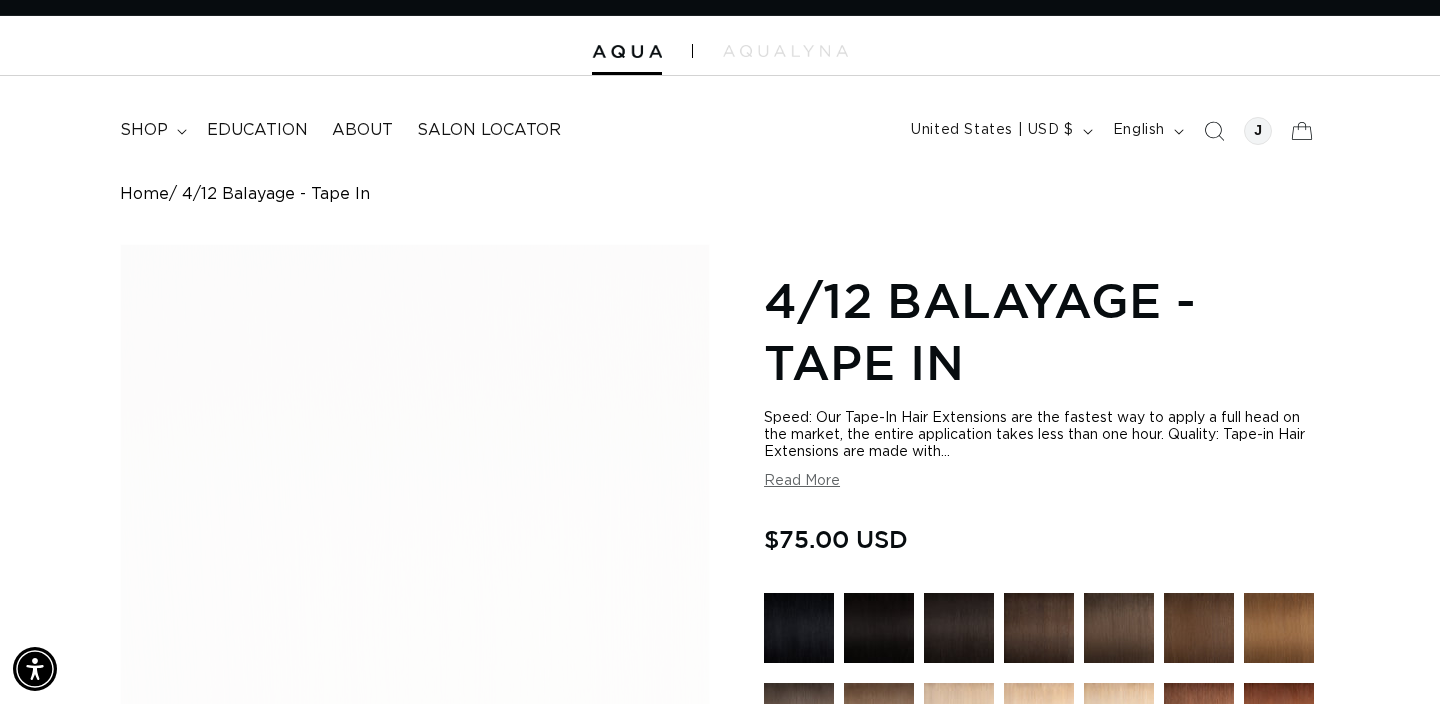 click on "Read More" at bounding box center [802, 481] 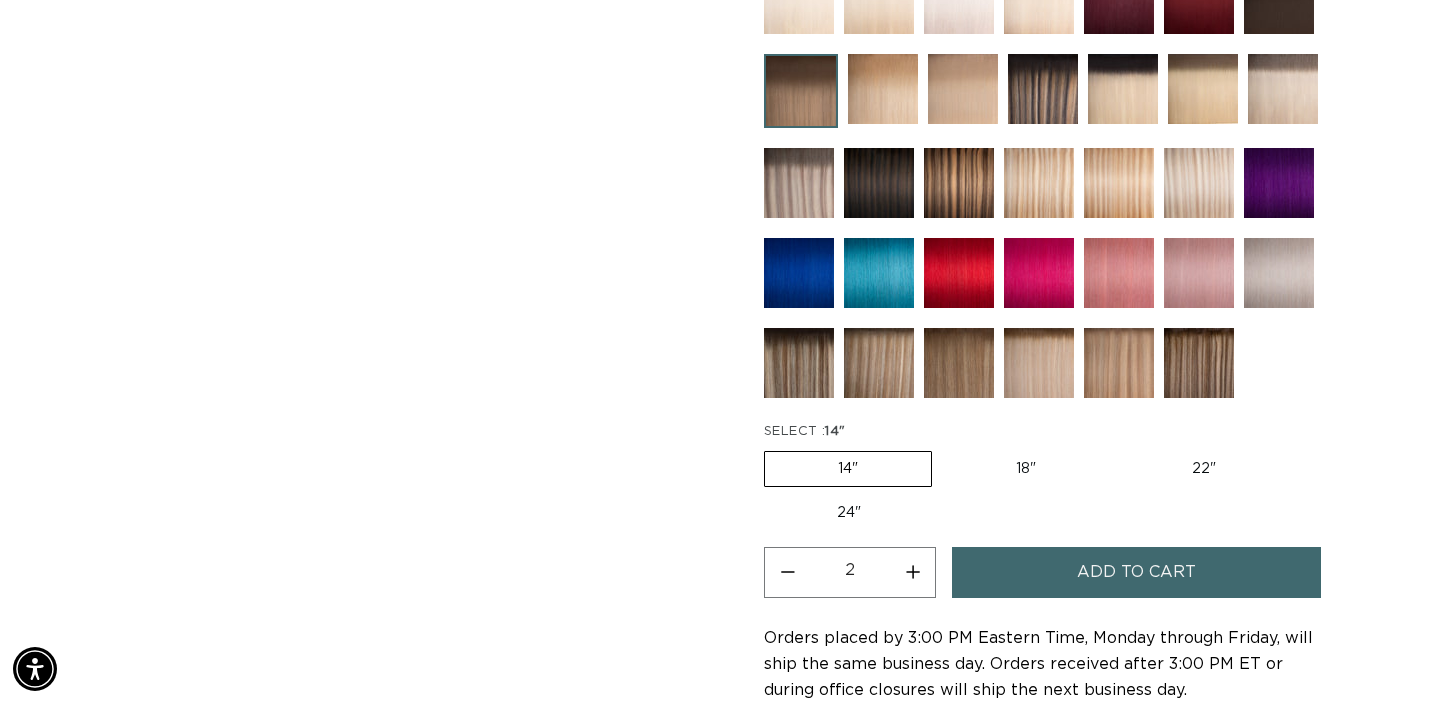 scroll, scrollTop: 1313, scrollLeft: 0, axis: vertical 